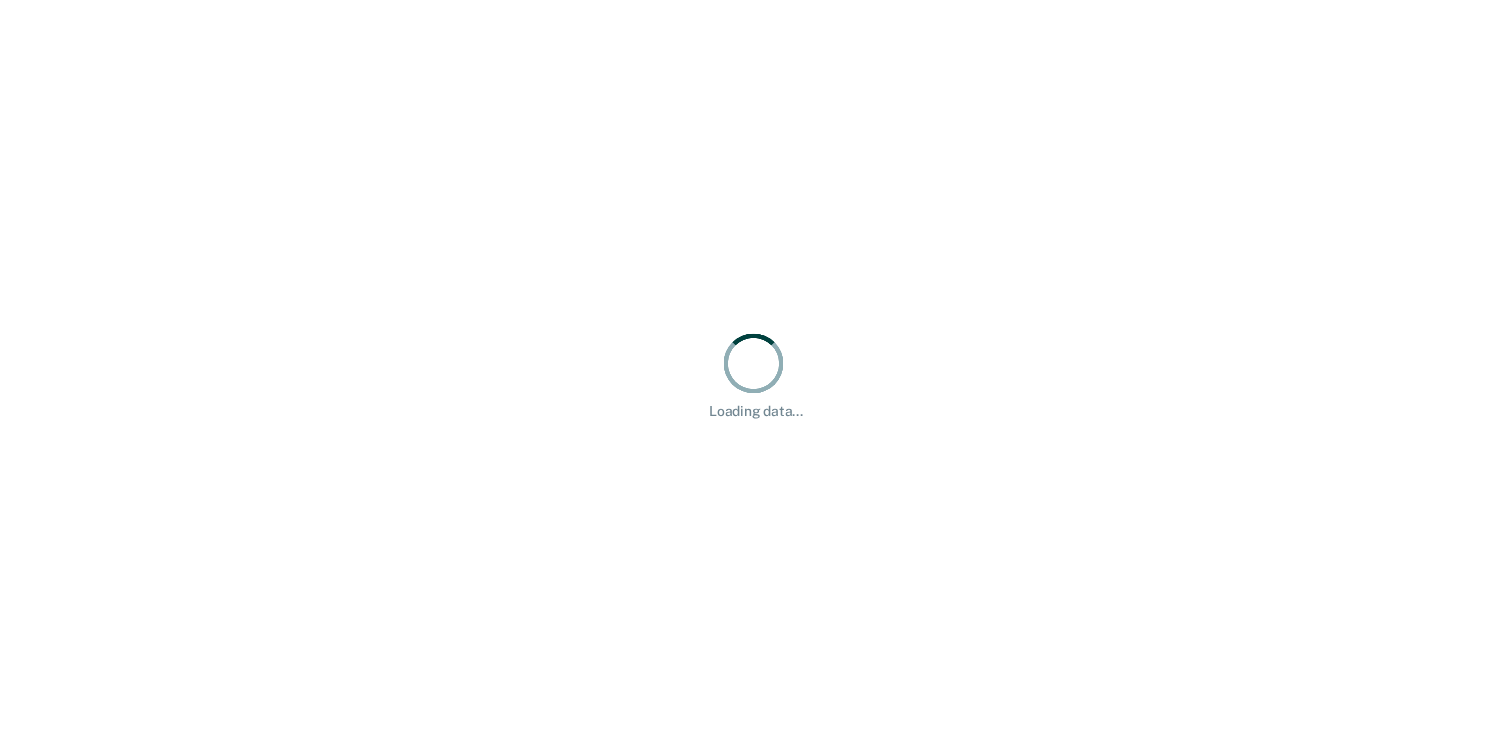 scroll, scrollTop: 0, scrollLeft: 0, axis: both 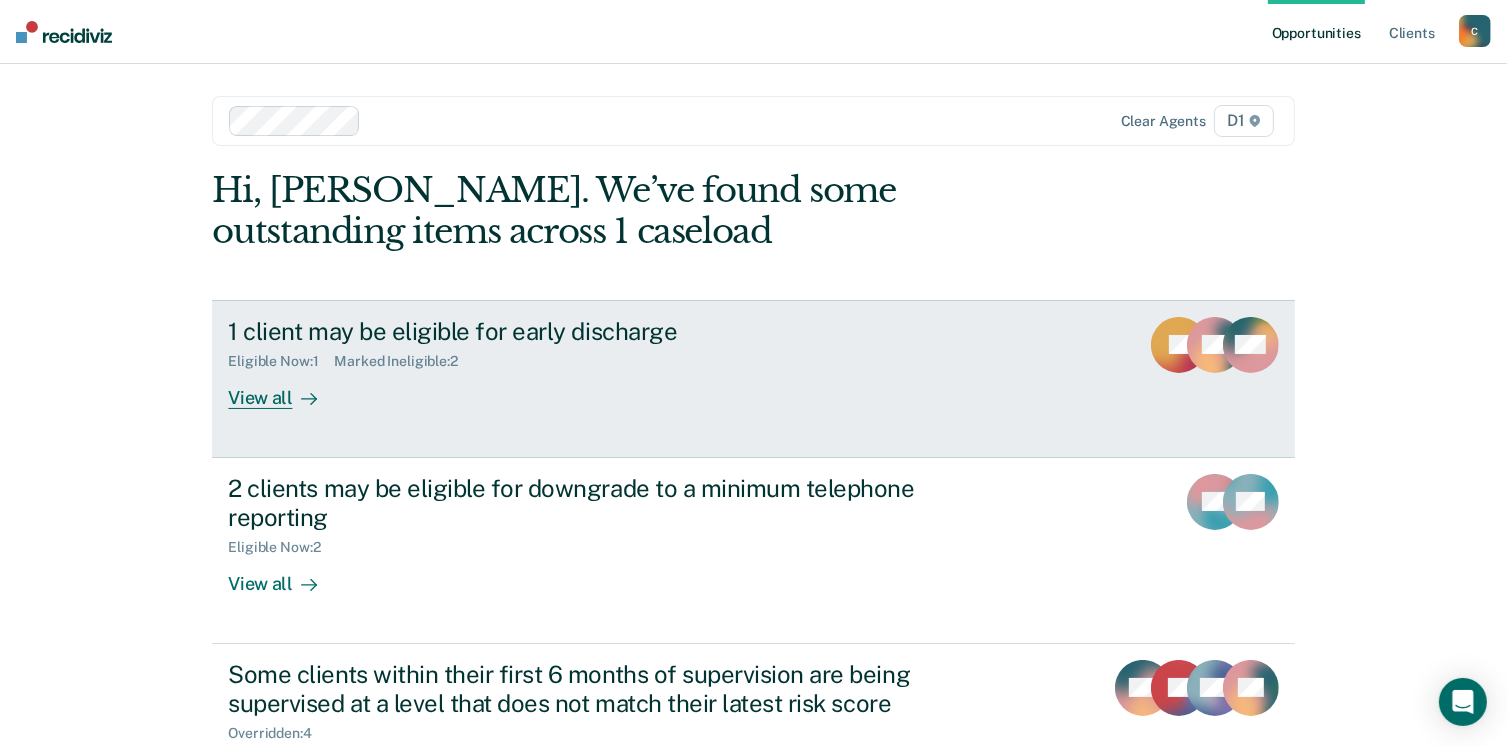 click on "1 client may be eligible for early discharge" at bounding box center (579, 331) 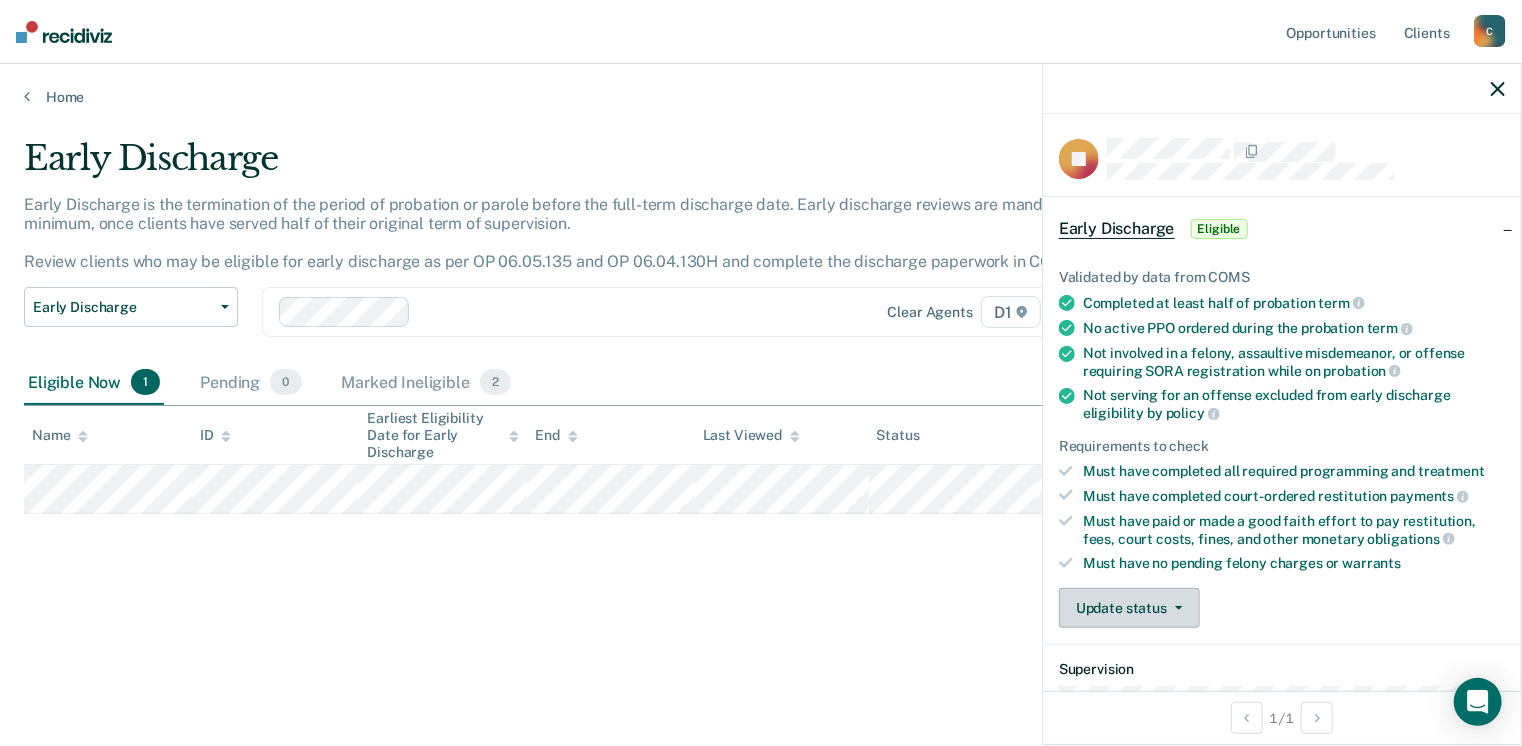 click 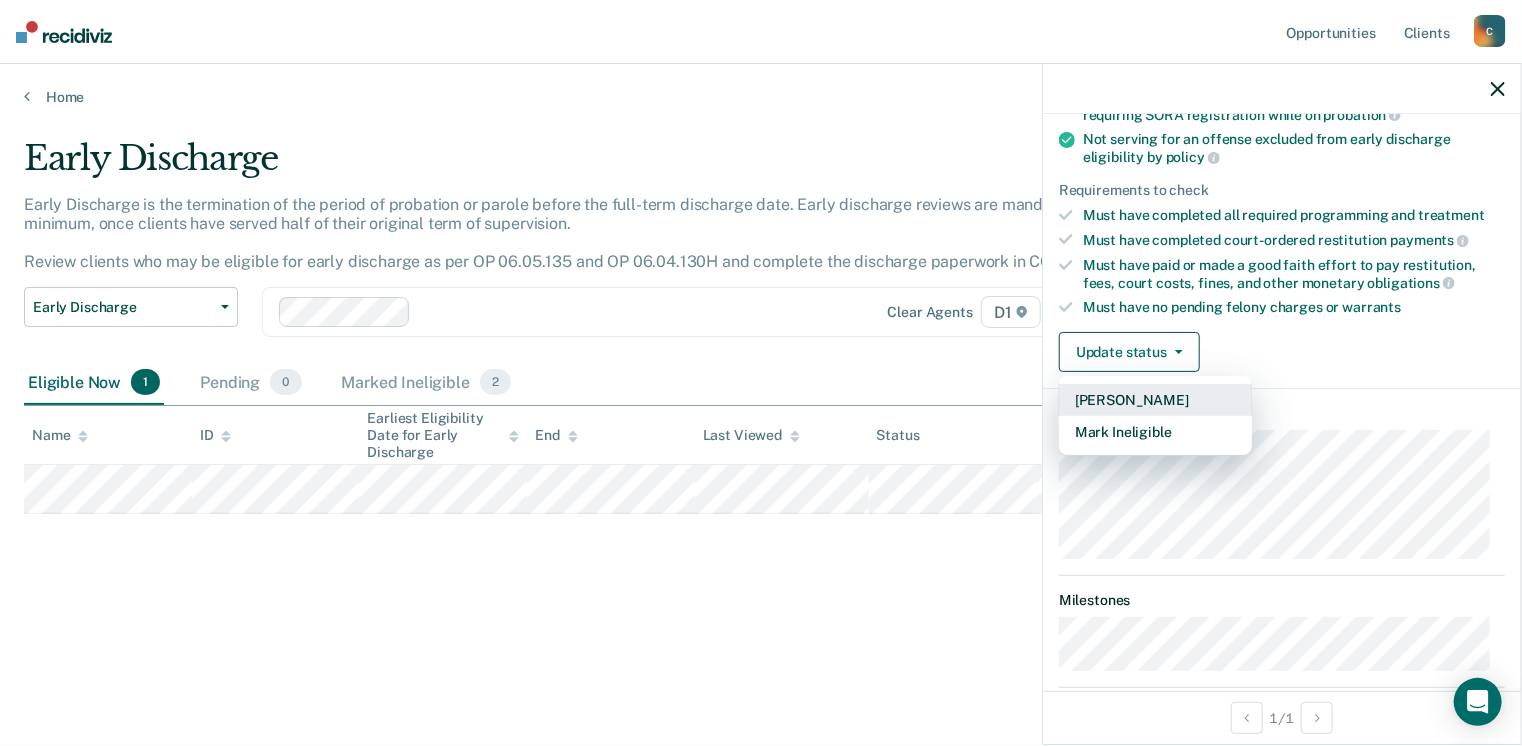scroll, scrollTop: 300, scrollLeft: 0, axis: vertical 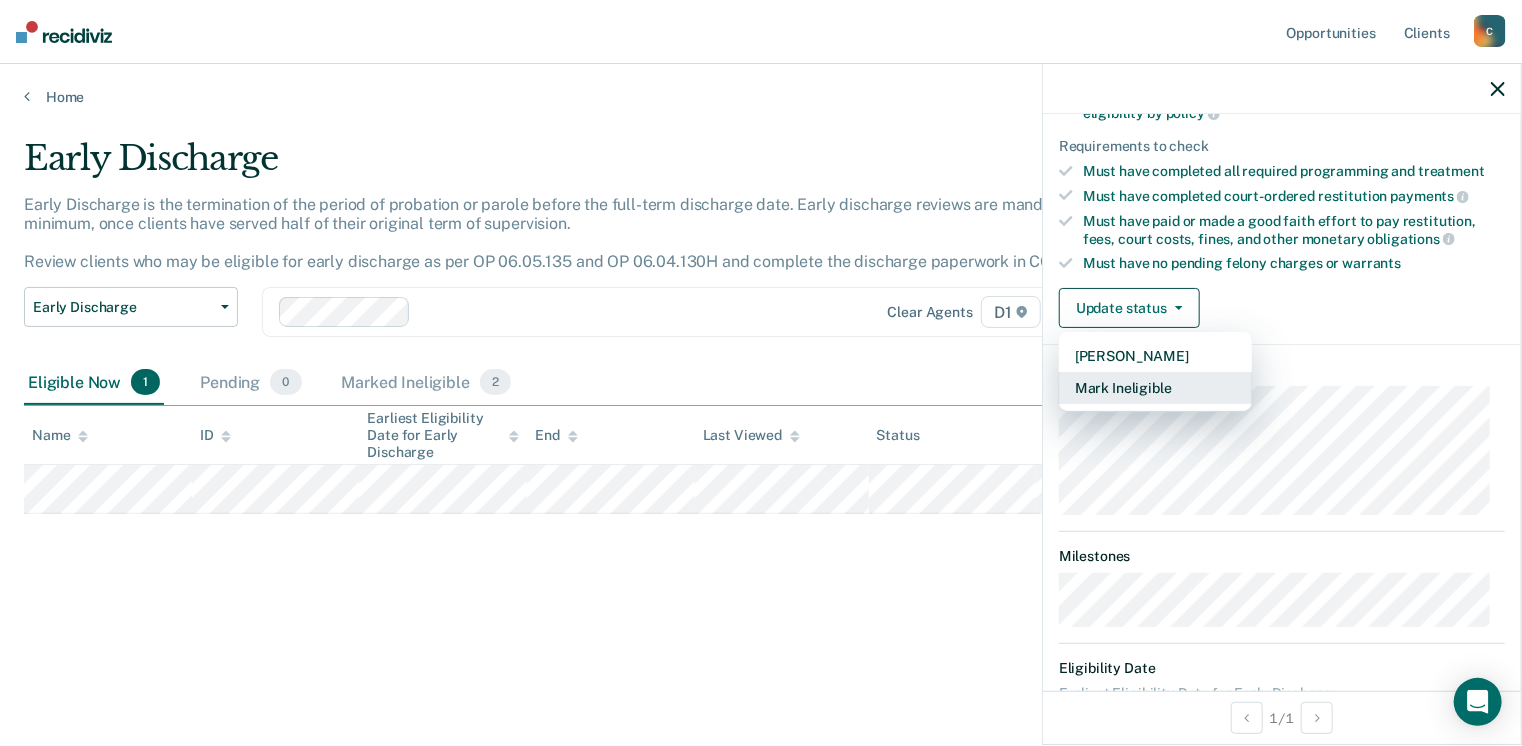 click on "Mark Ineligible" at bounding box center (1155, 388) 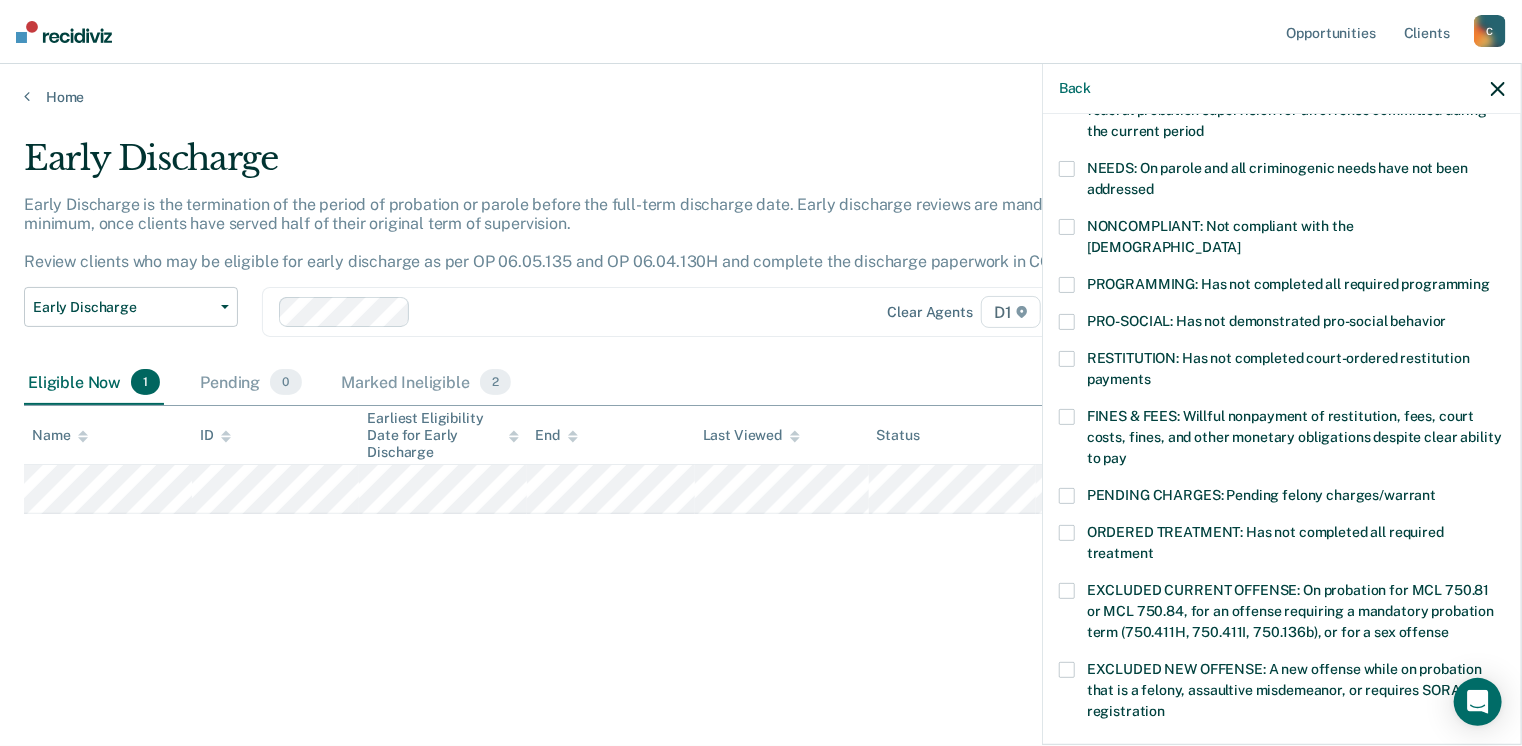 click on "PROGRAMMING: Has not completed all required programming" at bounding box center [1288, 284] 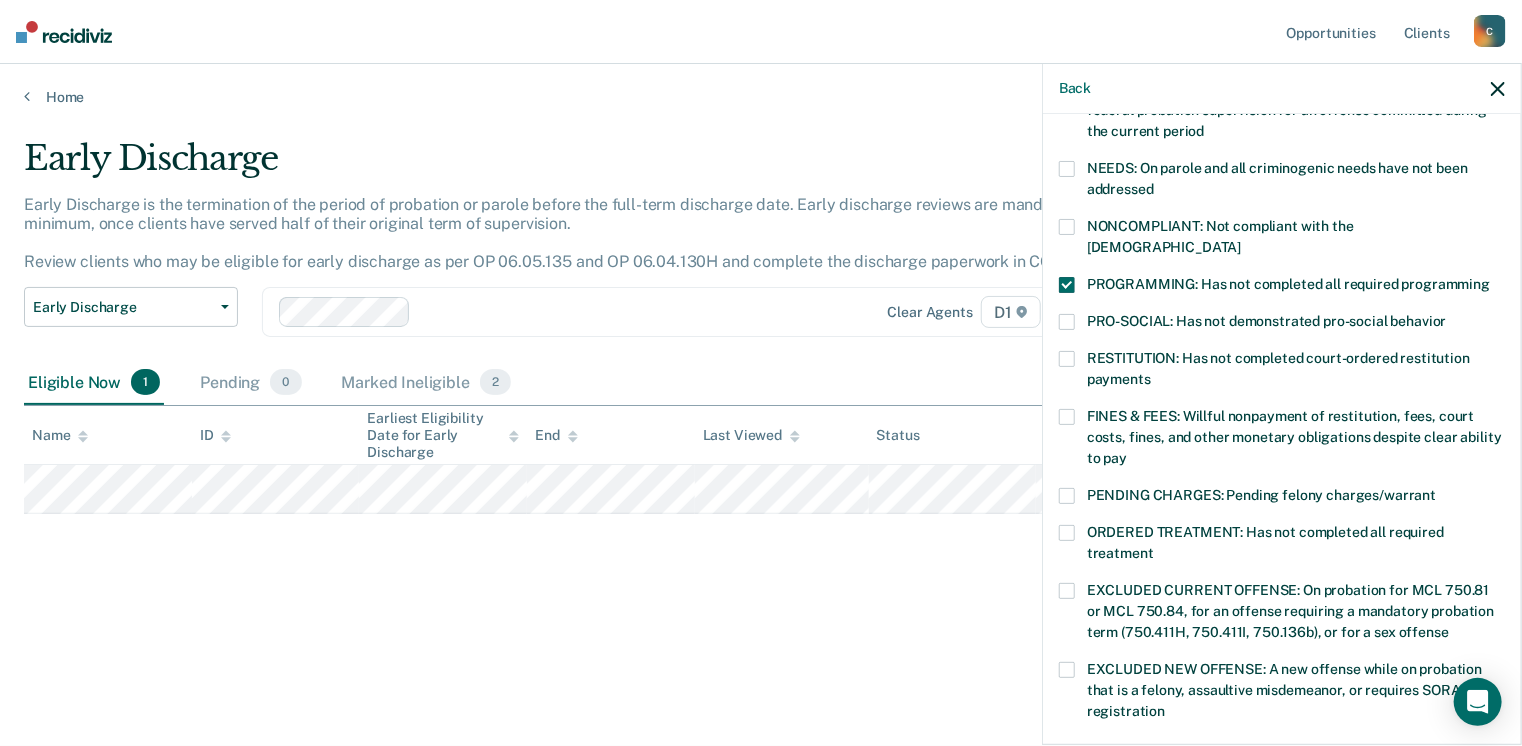 click at bounding box center [1067, 417] 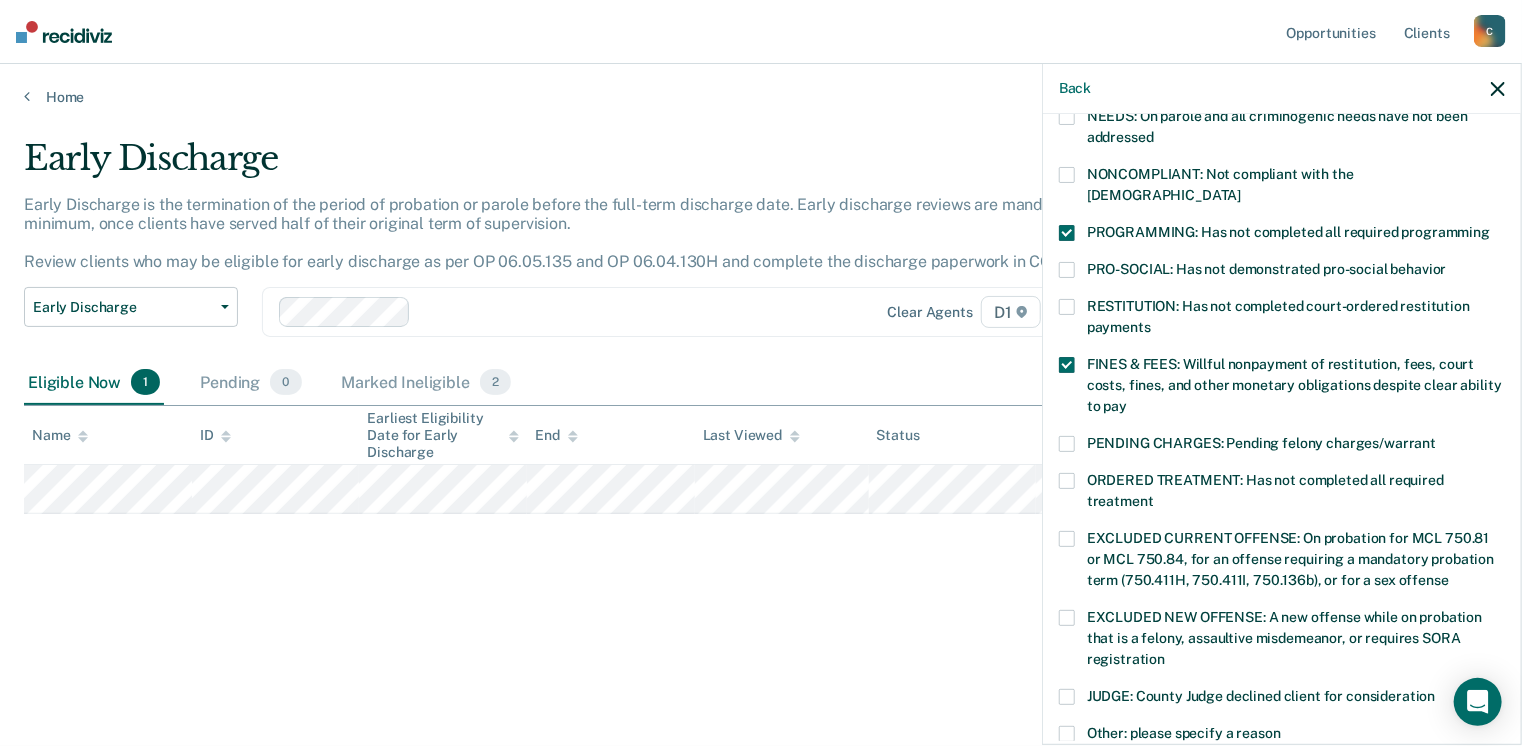 scroll, scrollTop: 400, scrollLeft: 0, axis: vertical 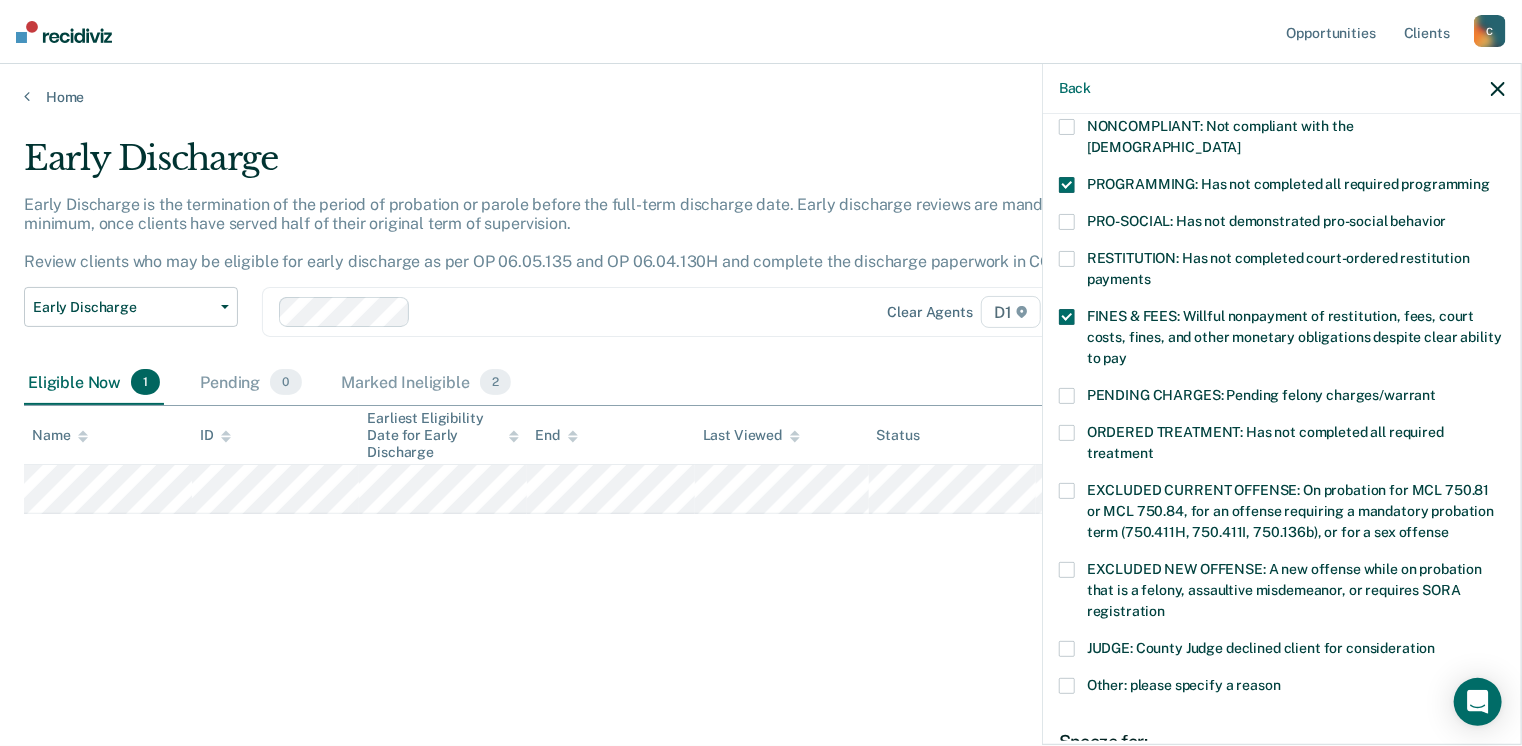 click on "ORDERED TREATMENT: Has not completed all required treatment" at bounding box center (1265, 442) 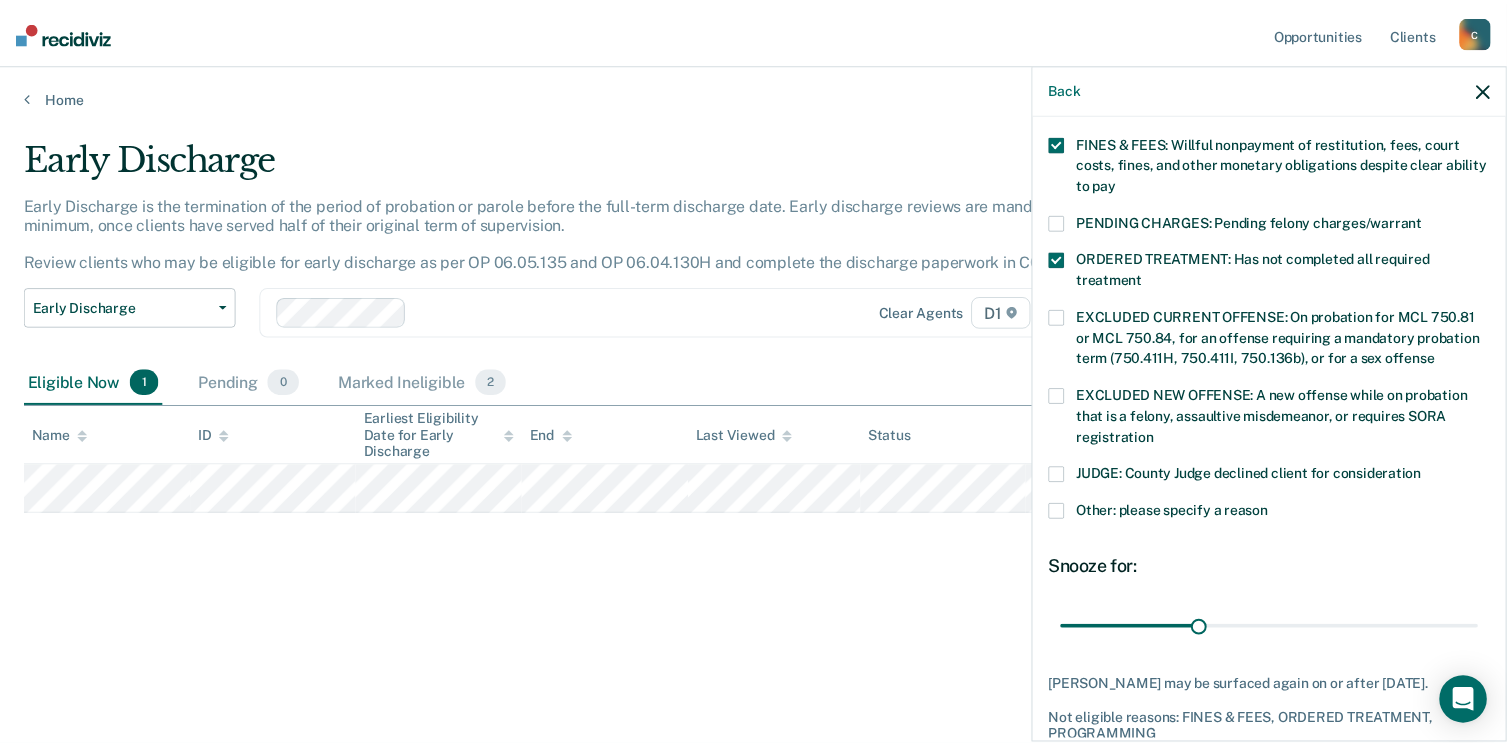 scroll, scrollTop: 647, scrollLeft: 0, axis: vertical 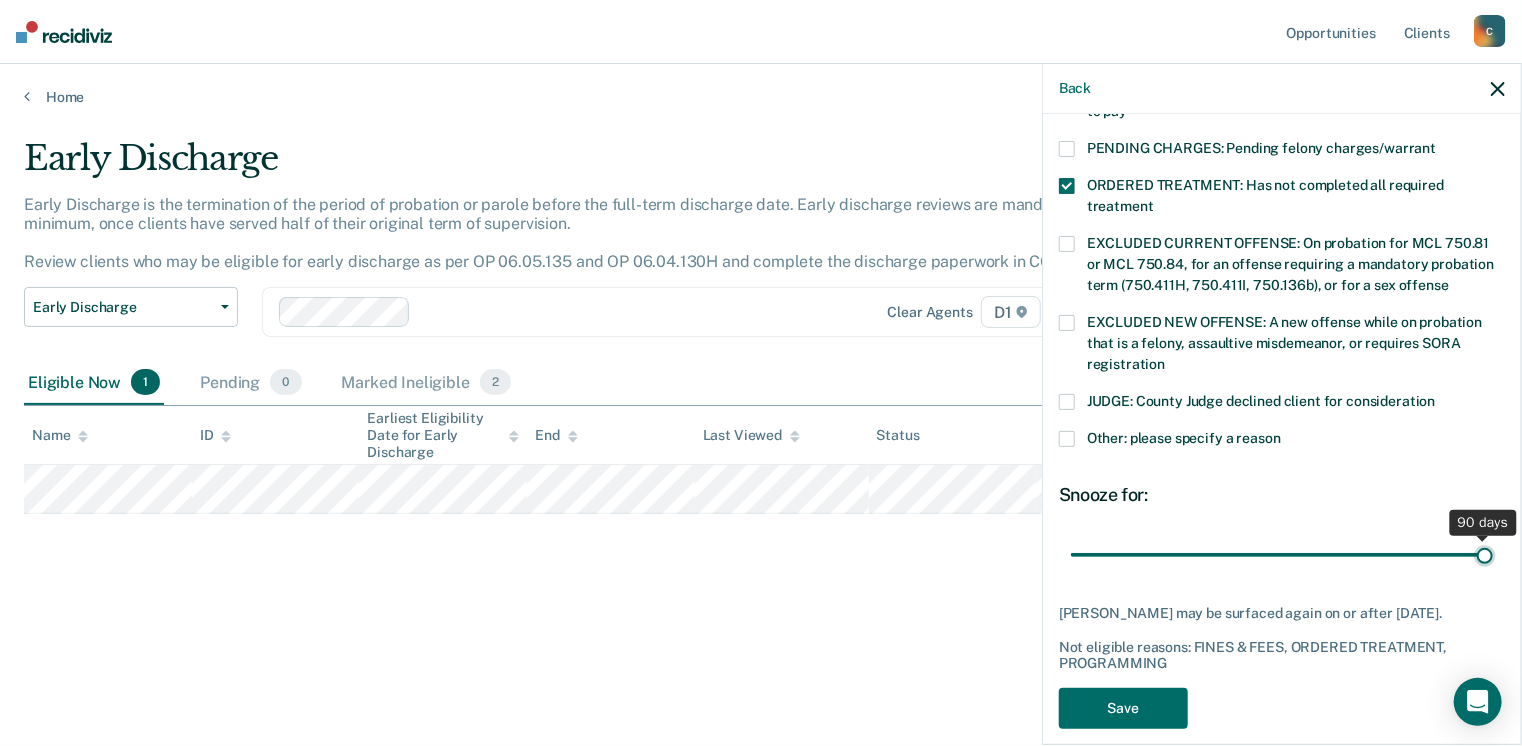 drag, startPoint x: 1196, startPoint y: 536, endPoint x: 1528, endPoint y: 559, distance: 332.79575 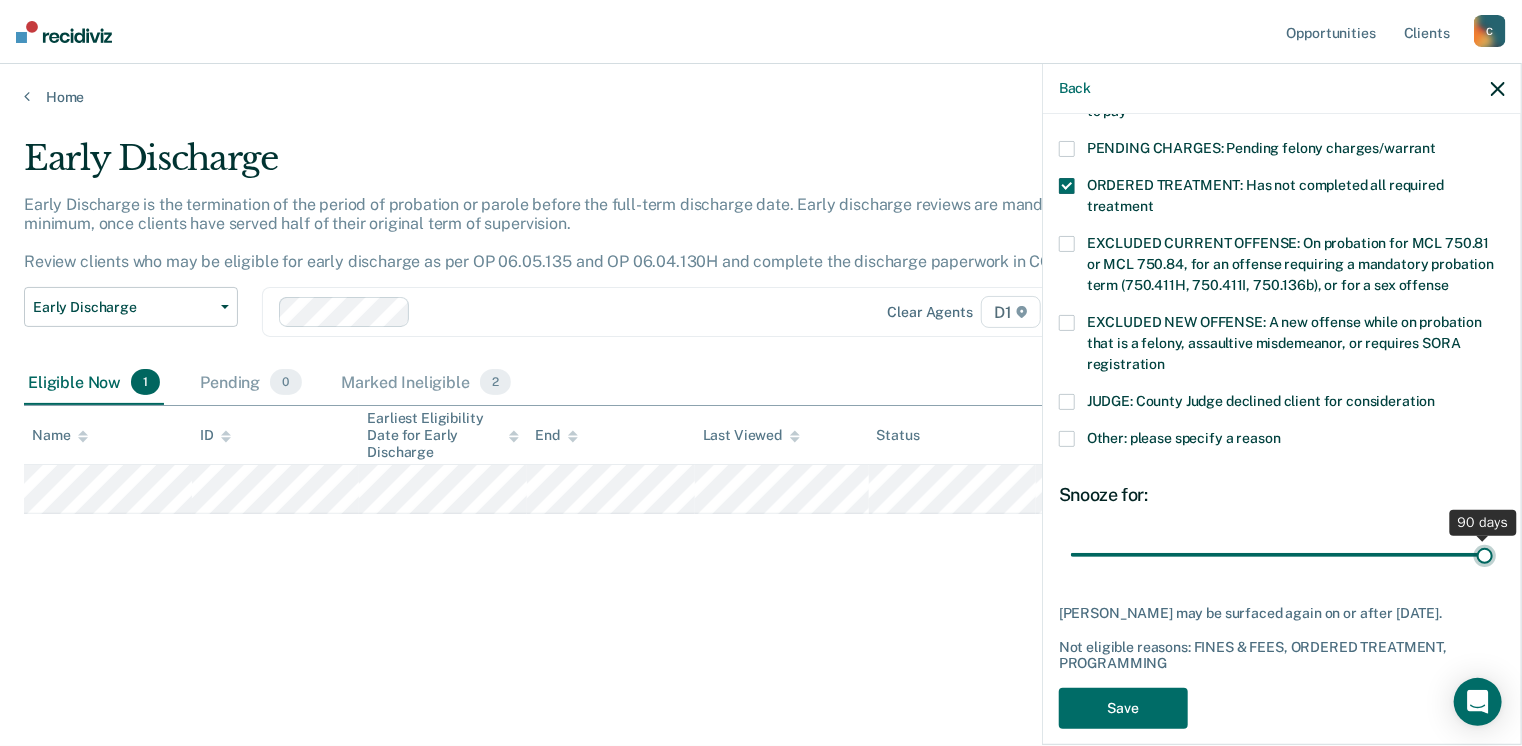 type on "90" 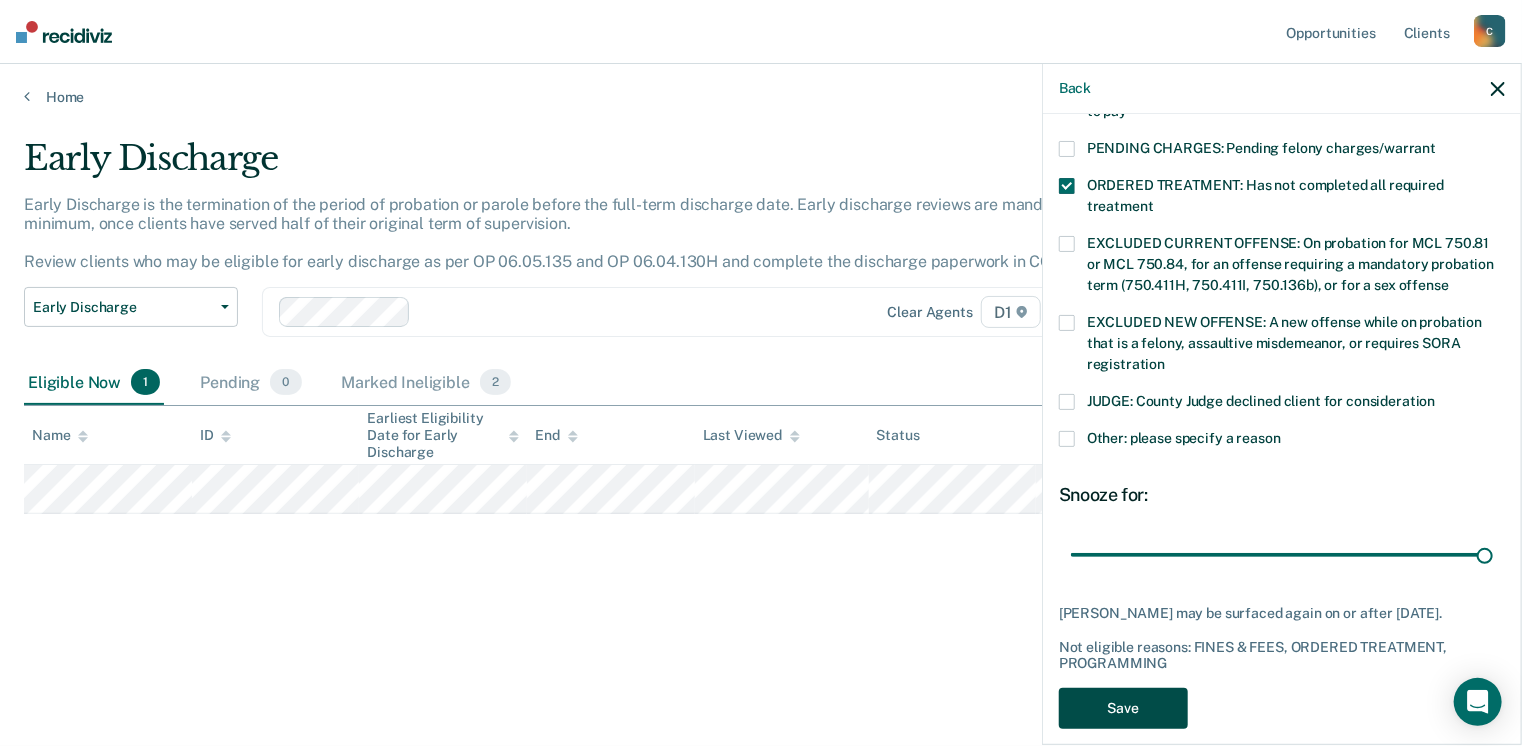 click on "Save" at bounding box center [1123, 708] 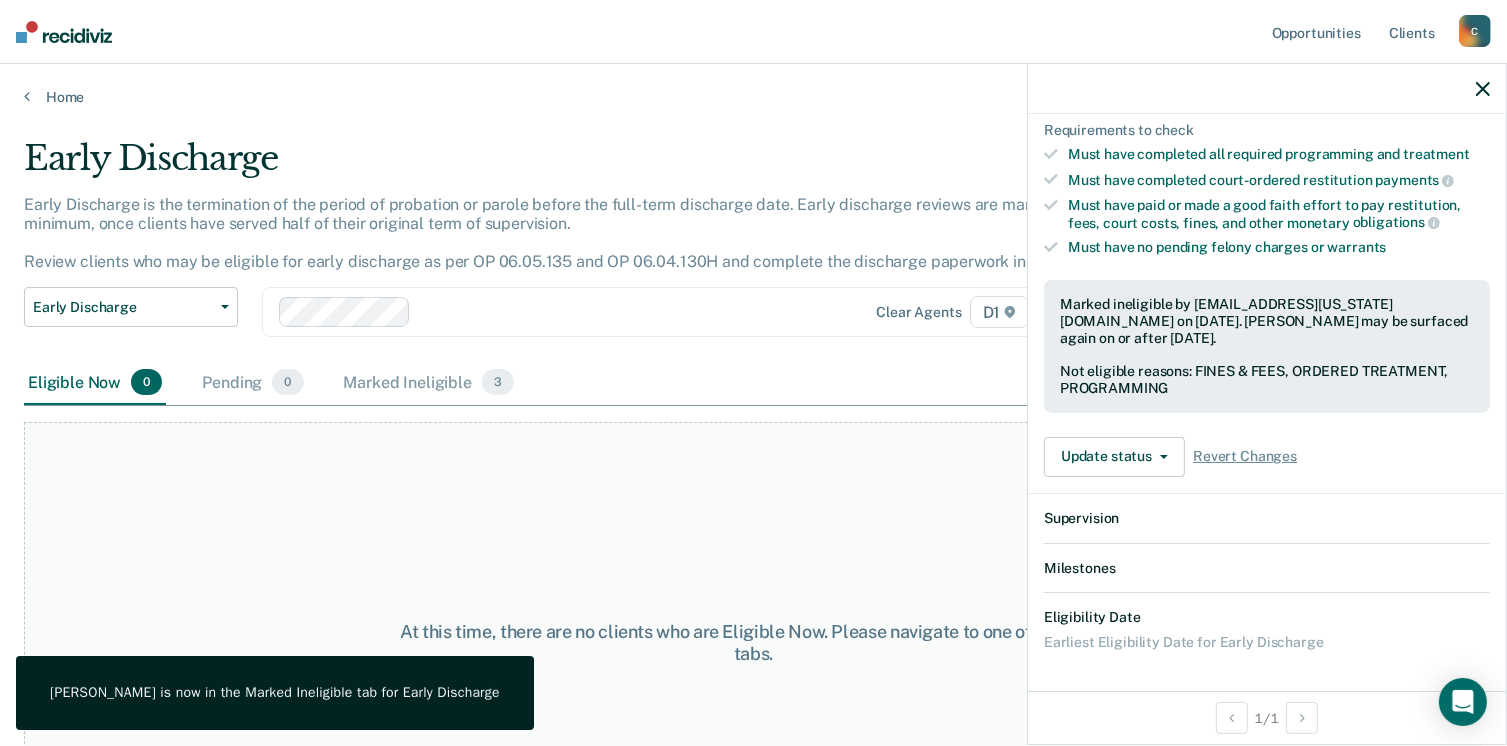 scroll, scrollTop: 528, scrollLeft: 0, axis: vertical 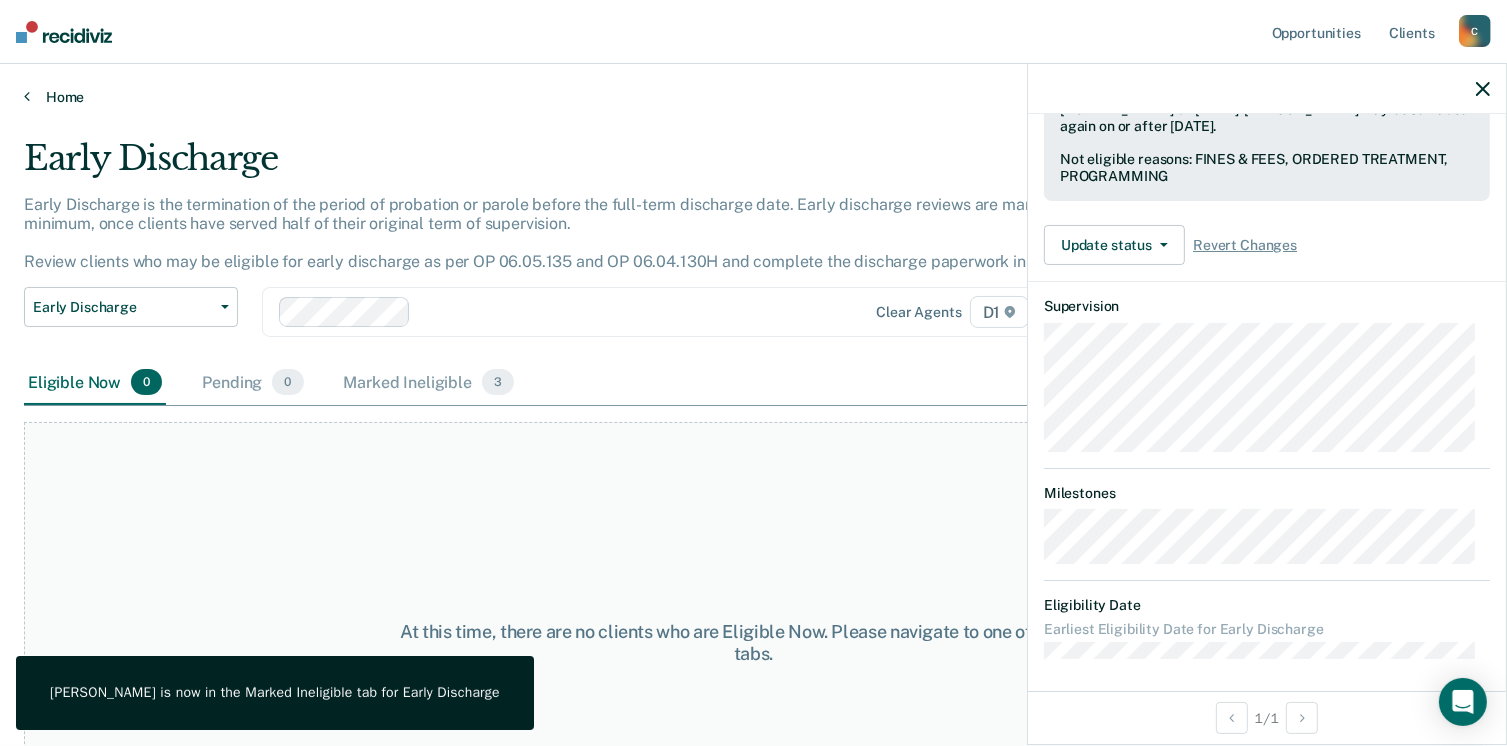 click on "Home" at bounding box center (753, 97) 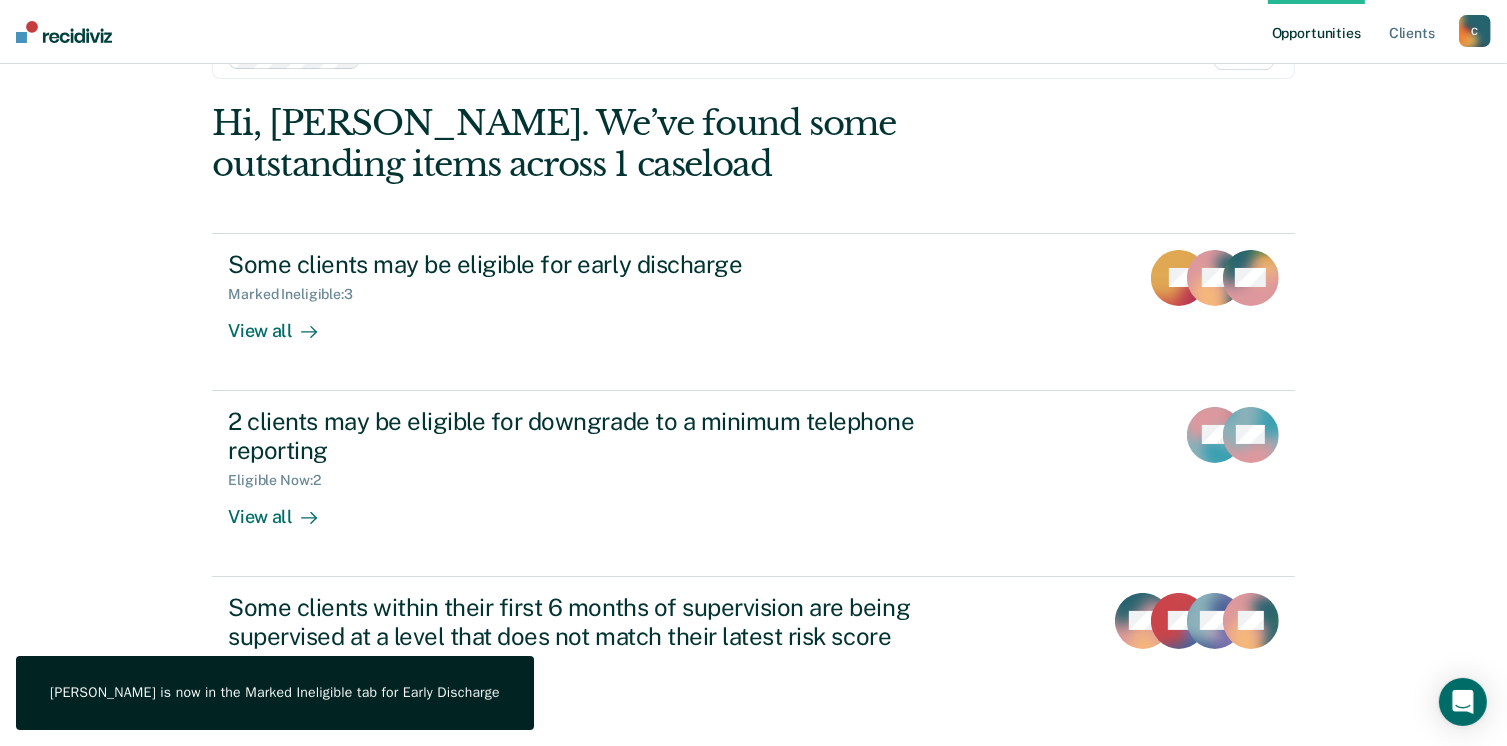 scroll, scrollTop: 100, scrollLeft: 0, axis: vertical 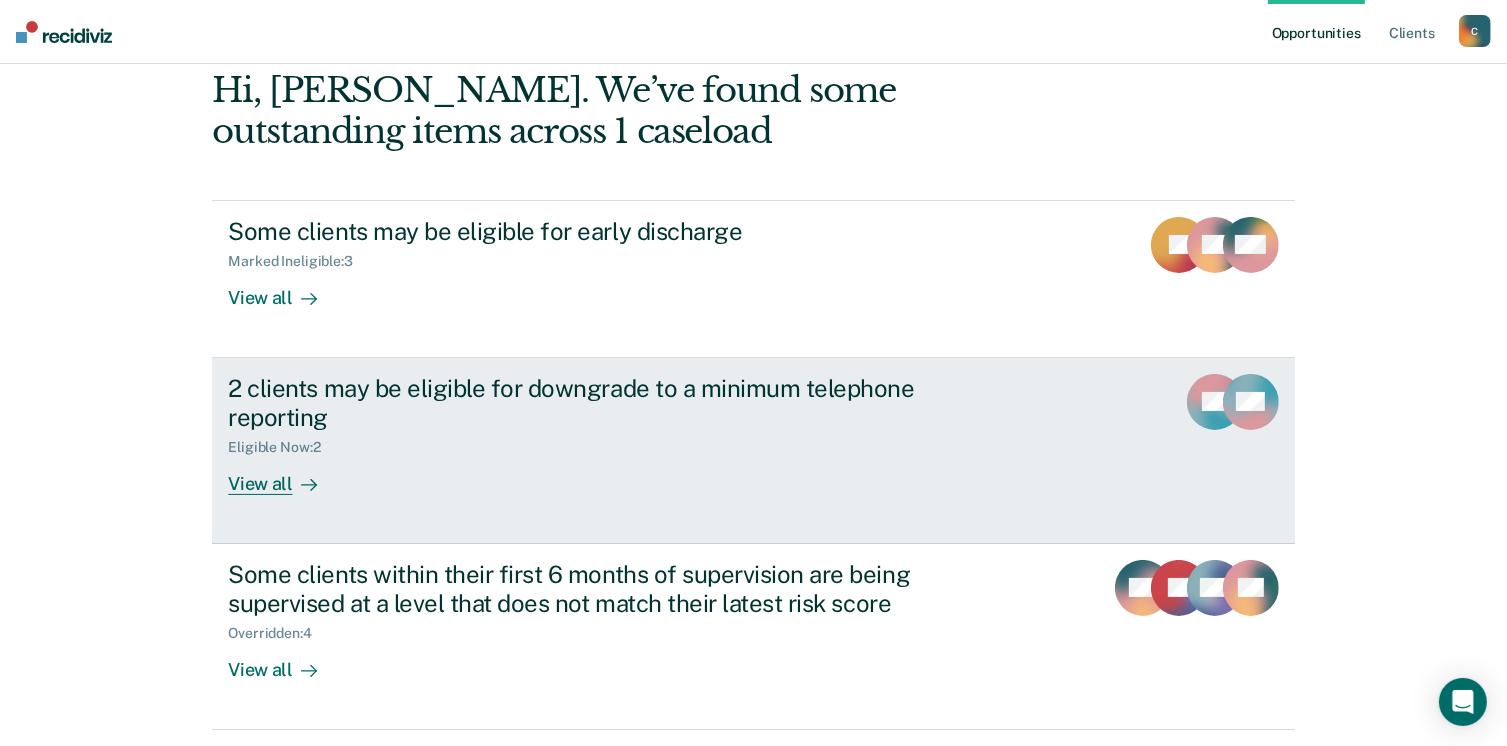 click on "2 clients may be eligible for downgrade to a minimum telephone reporting" at bounding box center [579, 403] 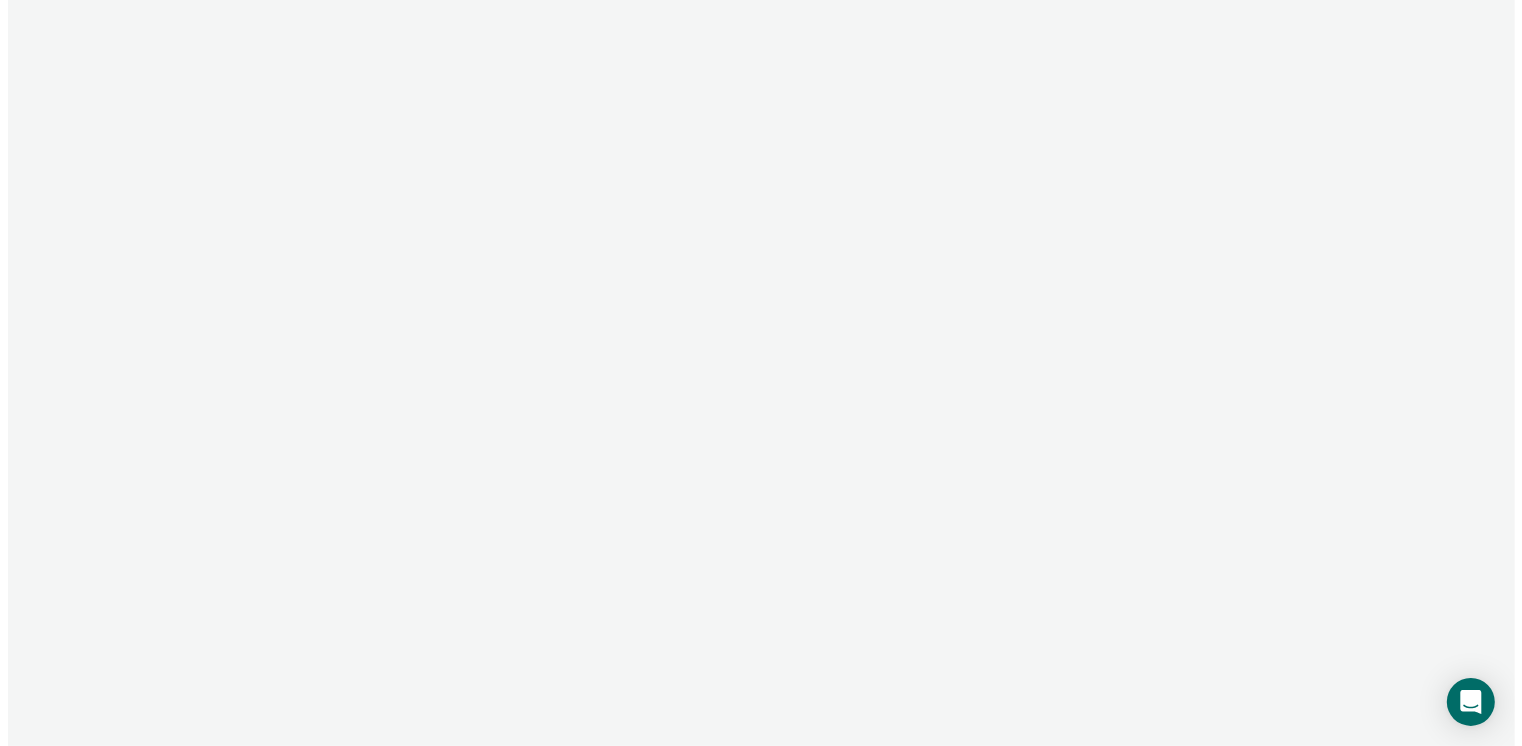 scroll, scrollTop: 0, scrollLeft: 0, axis: both 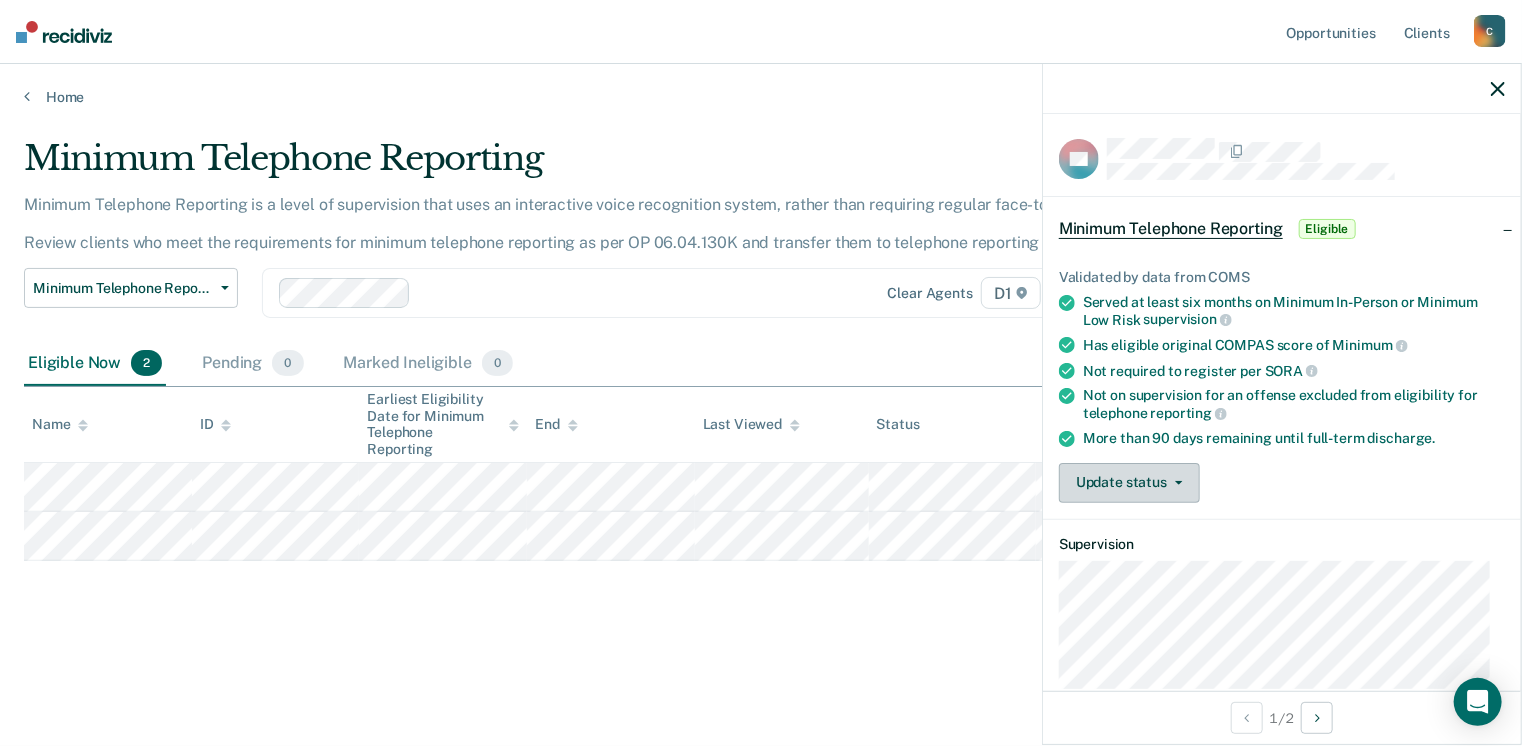 click at bounding box center [1175, 483] 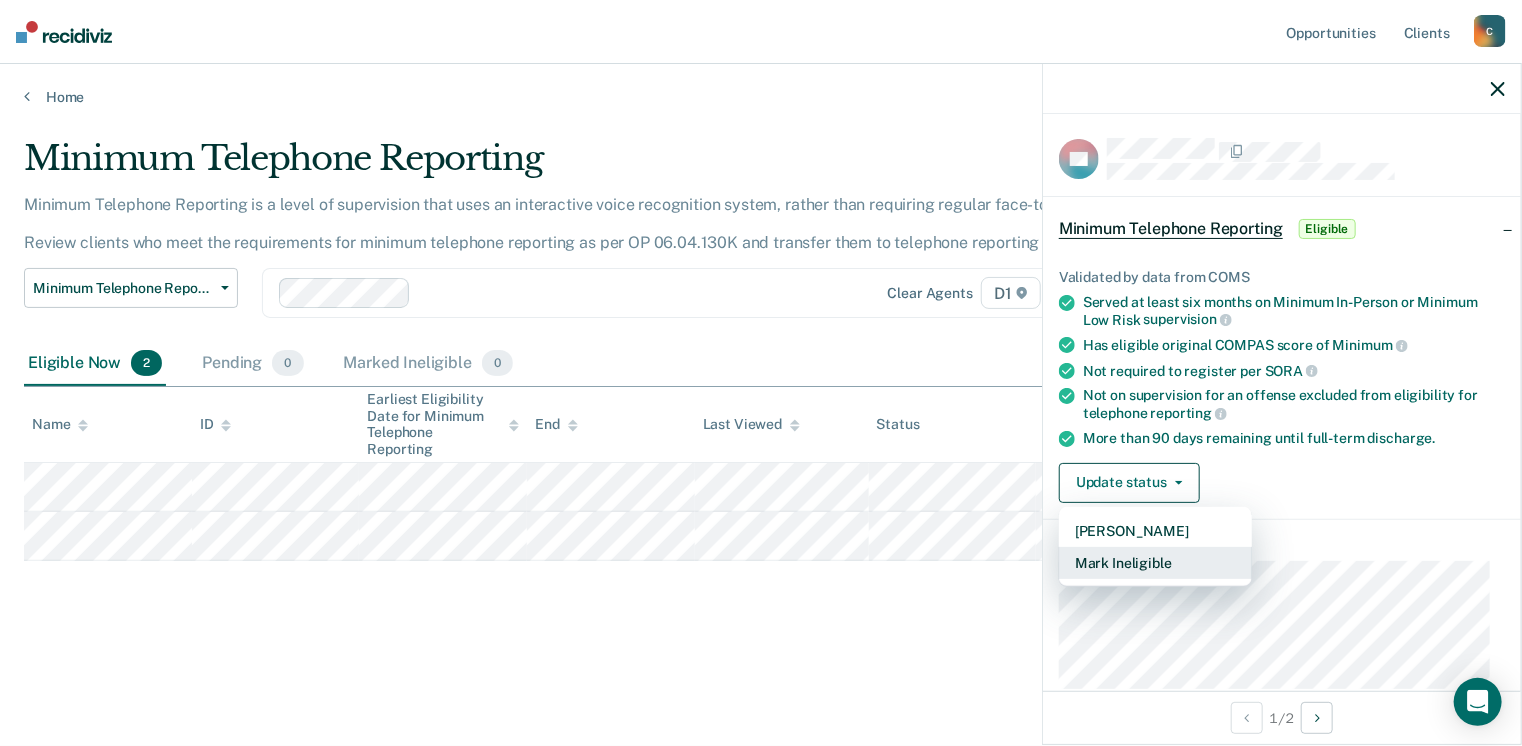 click on "Mark Ineligible" at bounding box center [1155, 563] 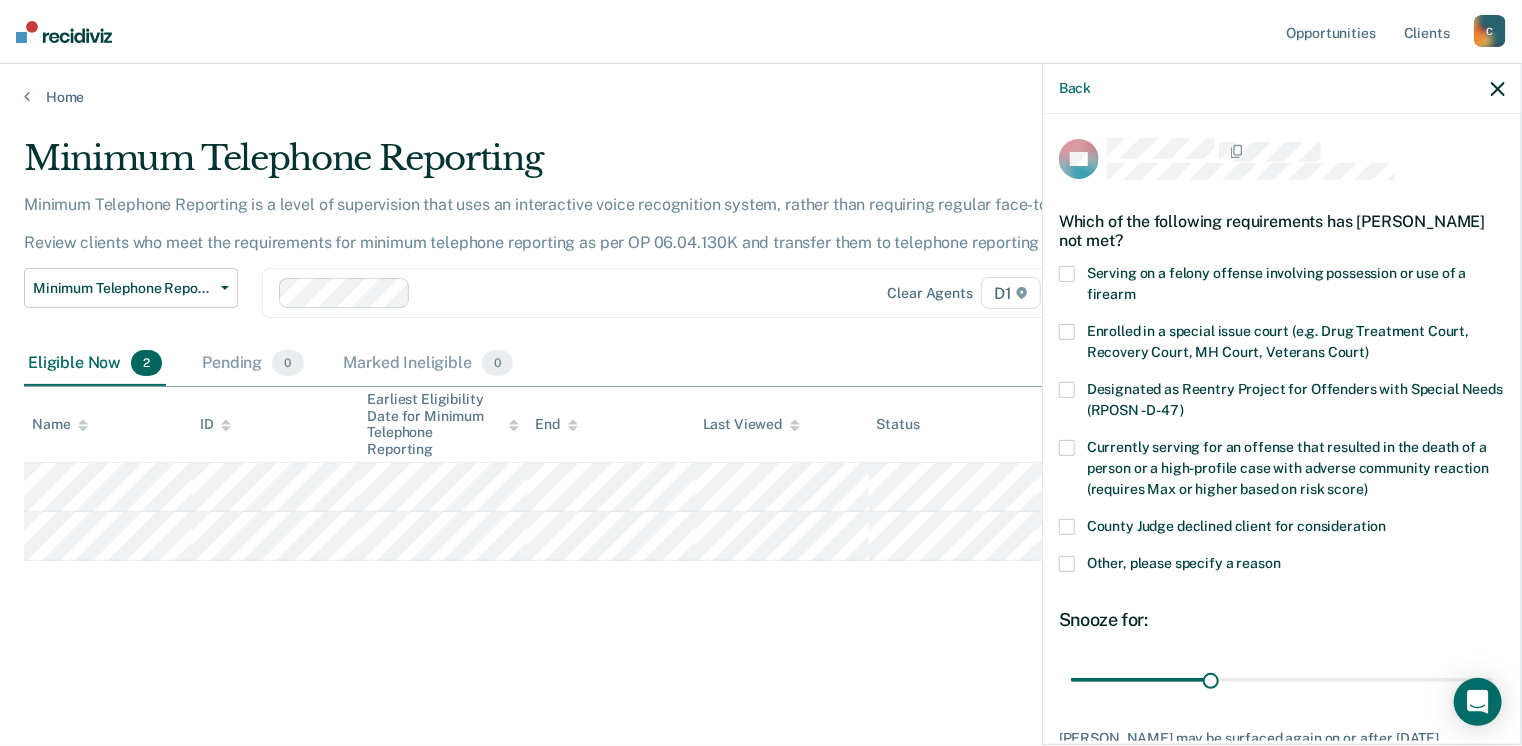 click on "County Judge declined client for consideration" at bounding box center [1282, 537] 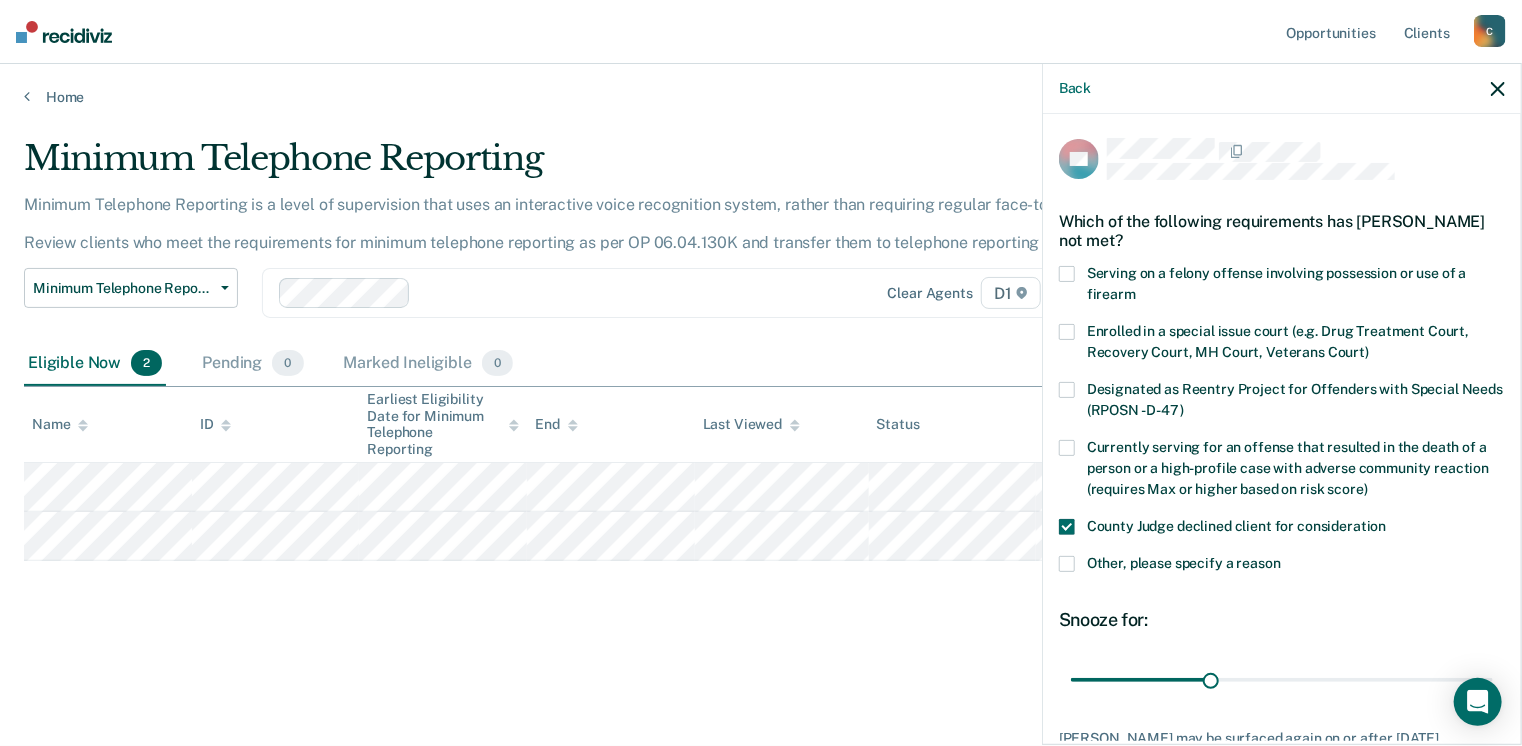 drag, startPoint x: 1180, startPoint y: 569, endPoint x: 1192, endPoint y: 566, distance: 12.369317 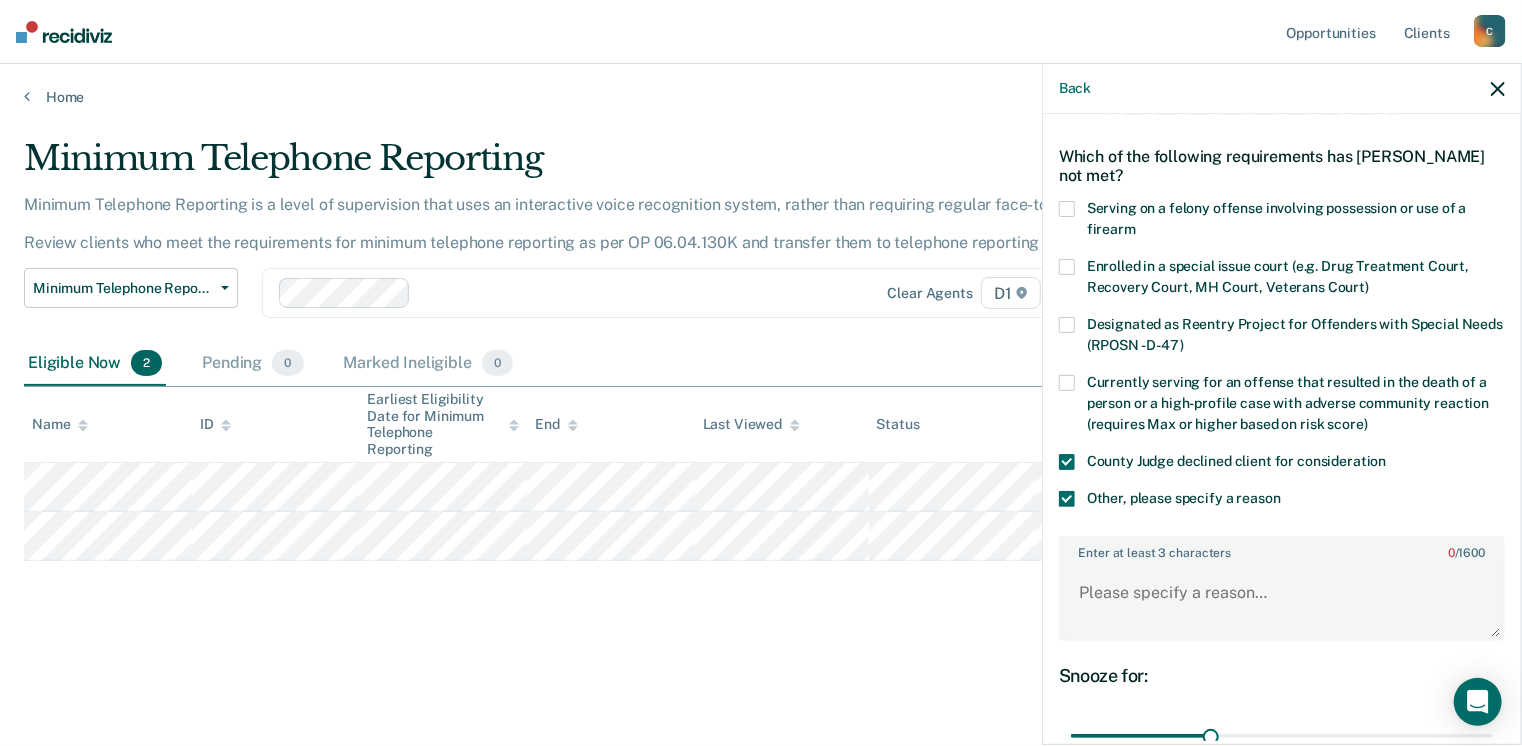 scroll, scrollTop: 100, scrollLeft: 0, axis: vertical 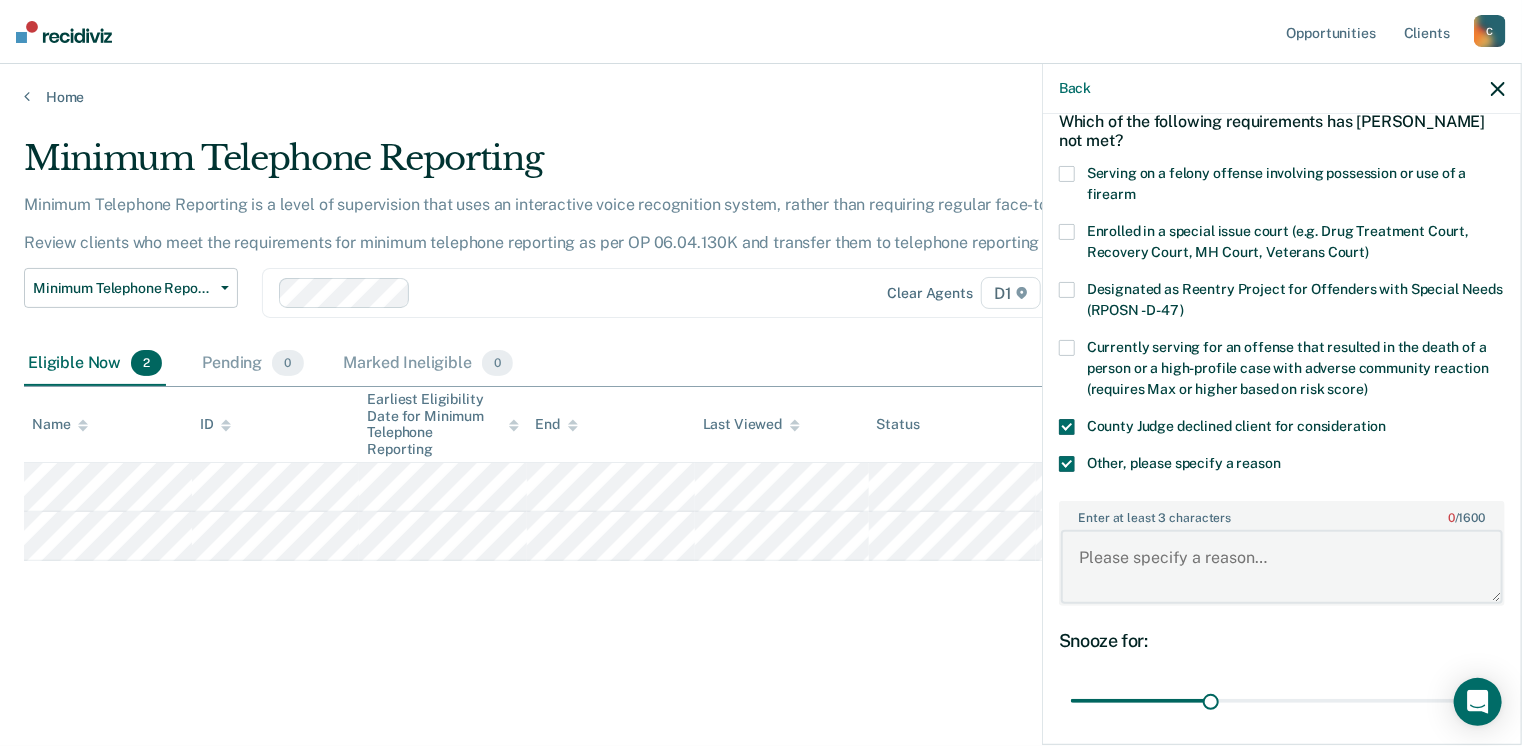 click on "Enter at least 3 characters 0  /  1600" at bounding box center [1282, 567] 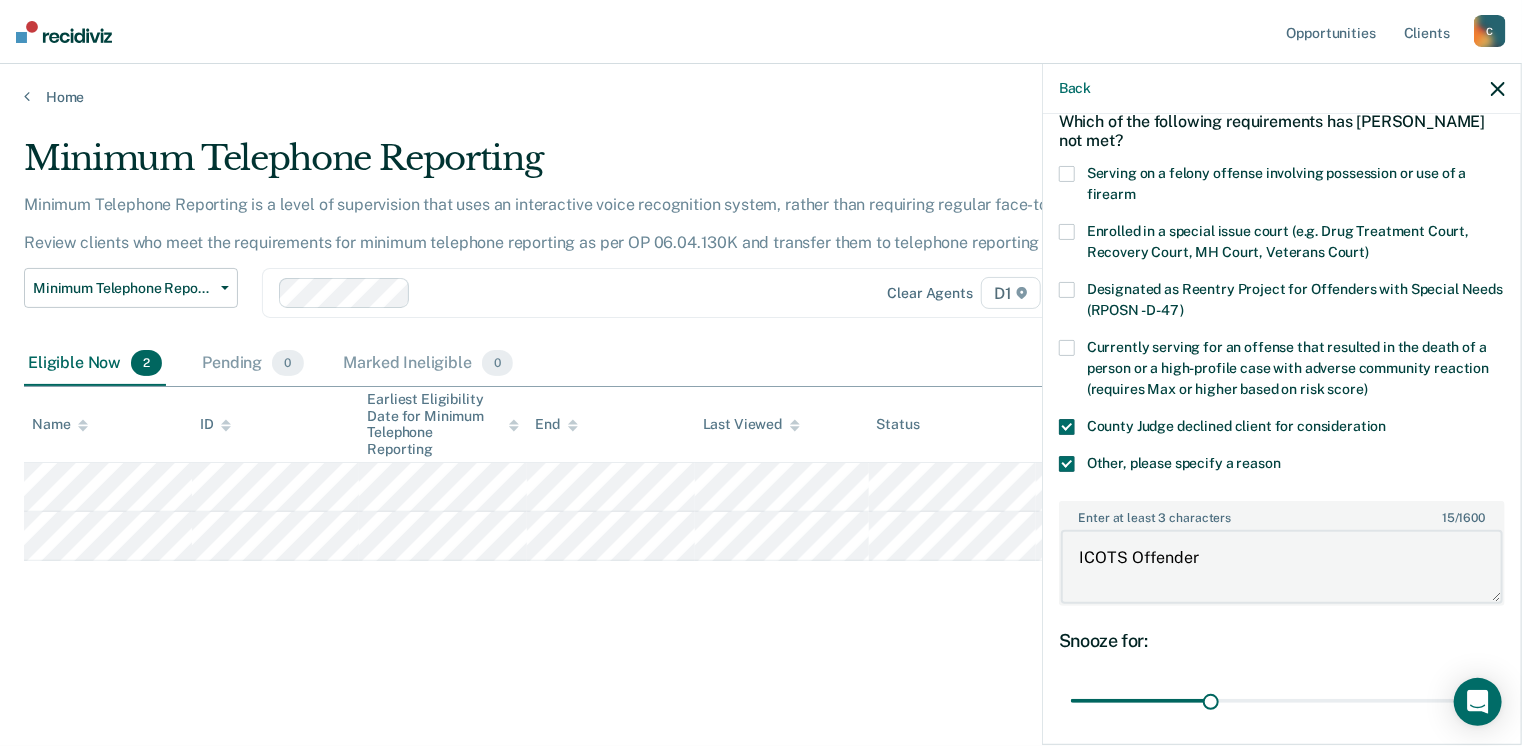 drag, startPoint x: 1289, startPoint y: 581, endPoint x: 1040, endPoint y: 566, distance: 249.4514 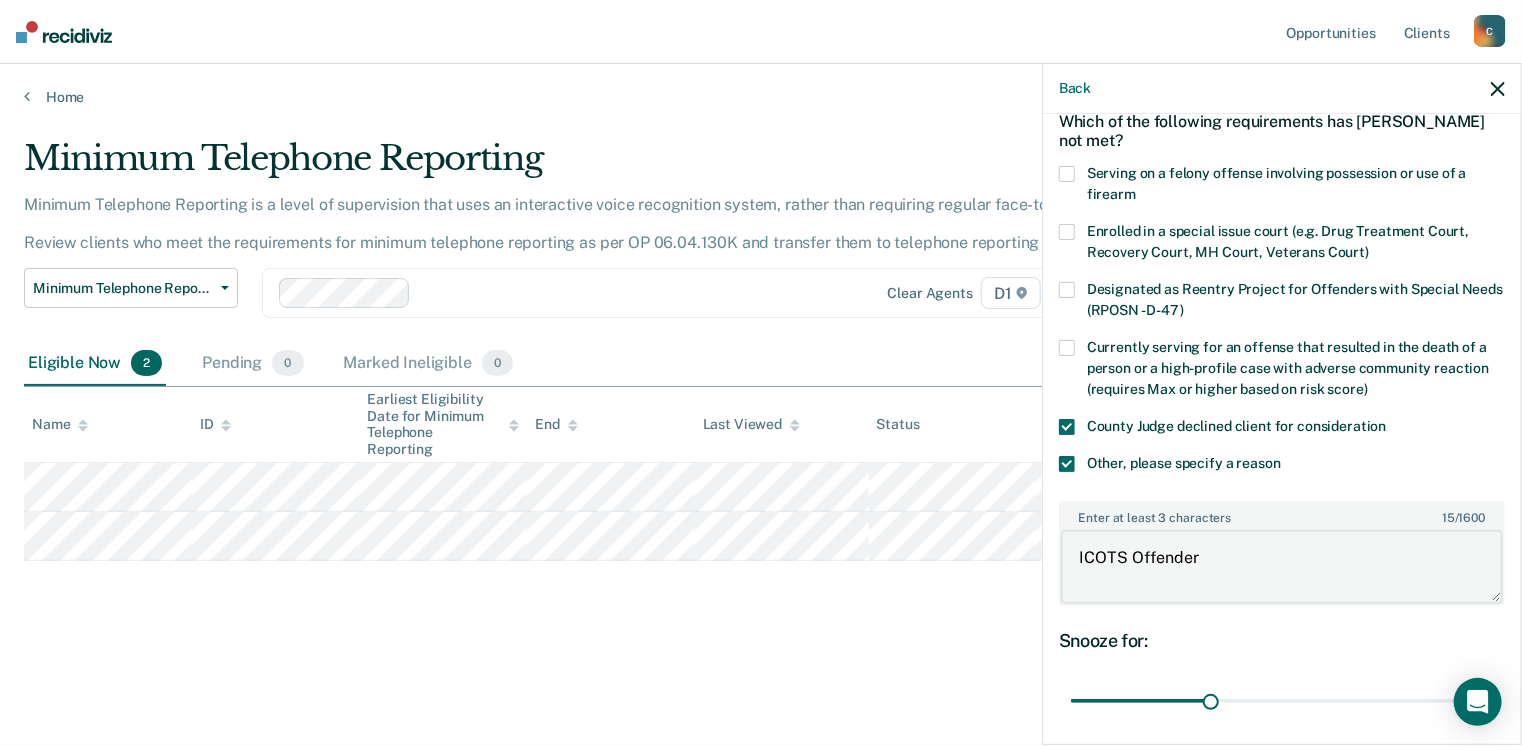 click on "Looks like you’re using Internet Explorer 11. For faster loading and a better experience, use Microsoft Edge, Google Chrome, or Firefox. × Opportunities Client s [EMAIL_ADDRESS][US_STATE][DOMAIN_NAME] C Profile How it works Log Out Home Minimum Telephone Reporting   Minimum Telephone Reporting is a level of supervision that uses an interactive voice recognition system, rather than requiring regular face-to-face contacts. Review clients who meet the requirements for minimum telephone reporting as per OP 06.04.130K and transfer them to telephone reporting in COMS. Minimum Telephone Reporting Classification Review Early Discharge Minimum Telephone Reporting Overdue for Discharge Supervision Level Mismatch Clear   agents D1   Eligible Now 2 Pending 0 Marked Ineligible 0
To pick up a draggable item, press the space bar.
While dragging, use the arrow keys to move the item.
Press space again to drop the item in its new position, or press escape to cancel.
Name ID End Last Viewed Status Assigned to" at bounding box center [761, 373] 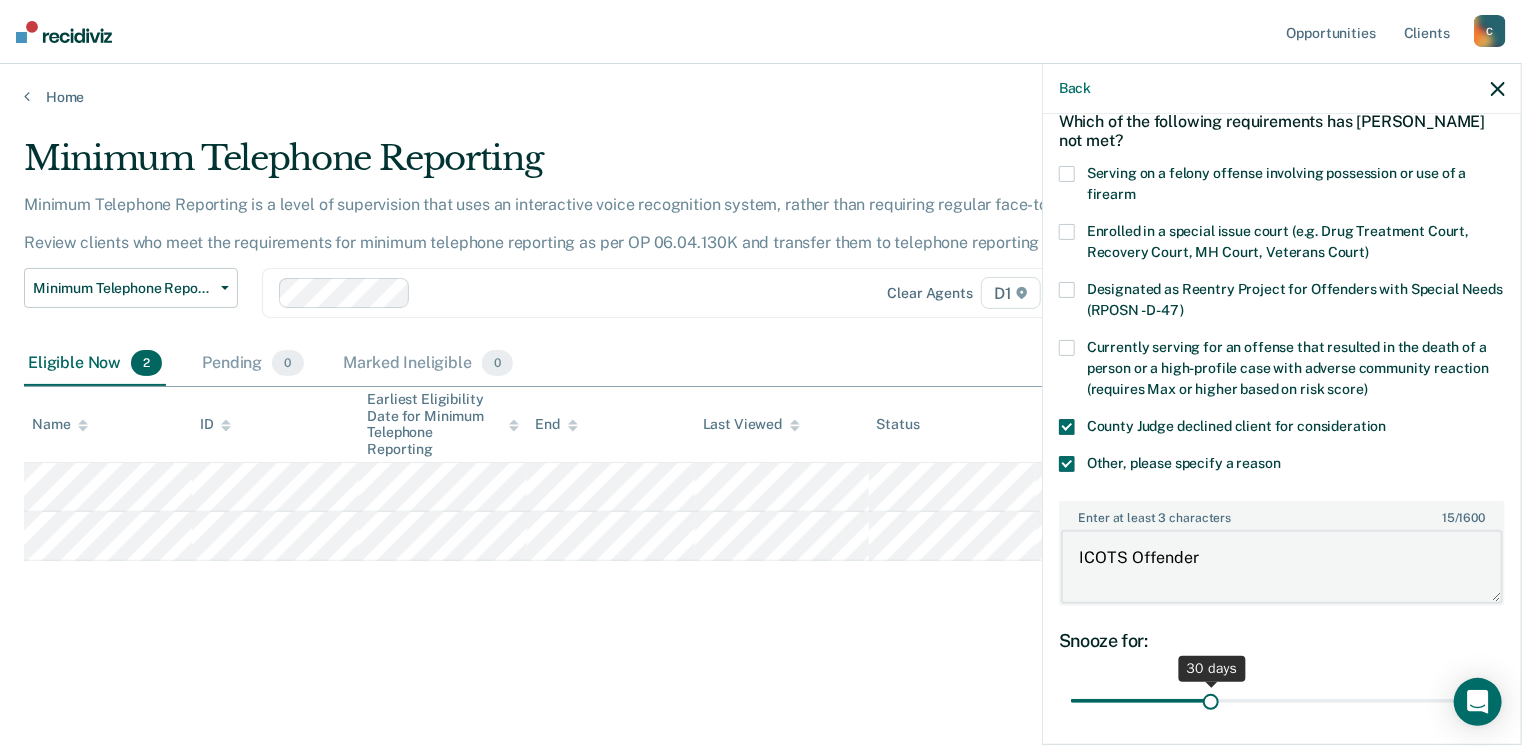 type on "ICOTS Offender" 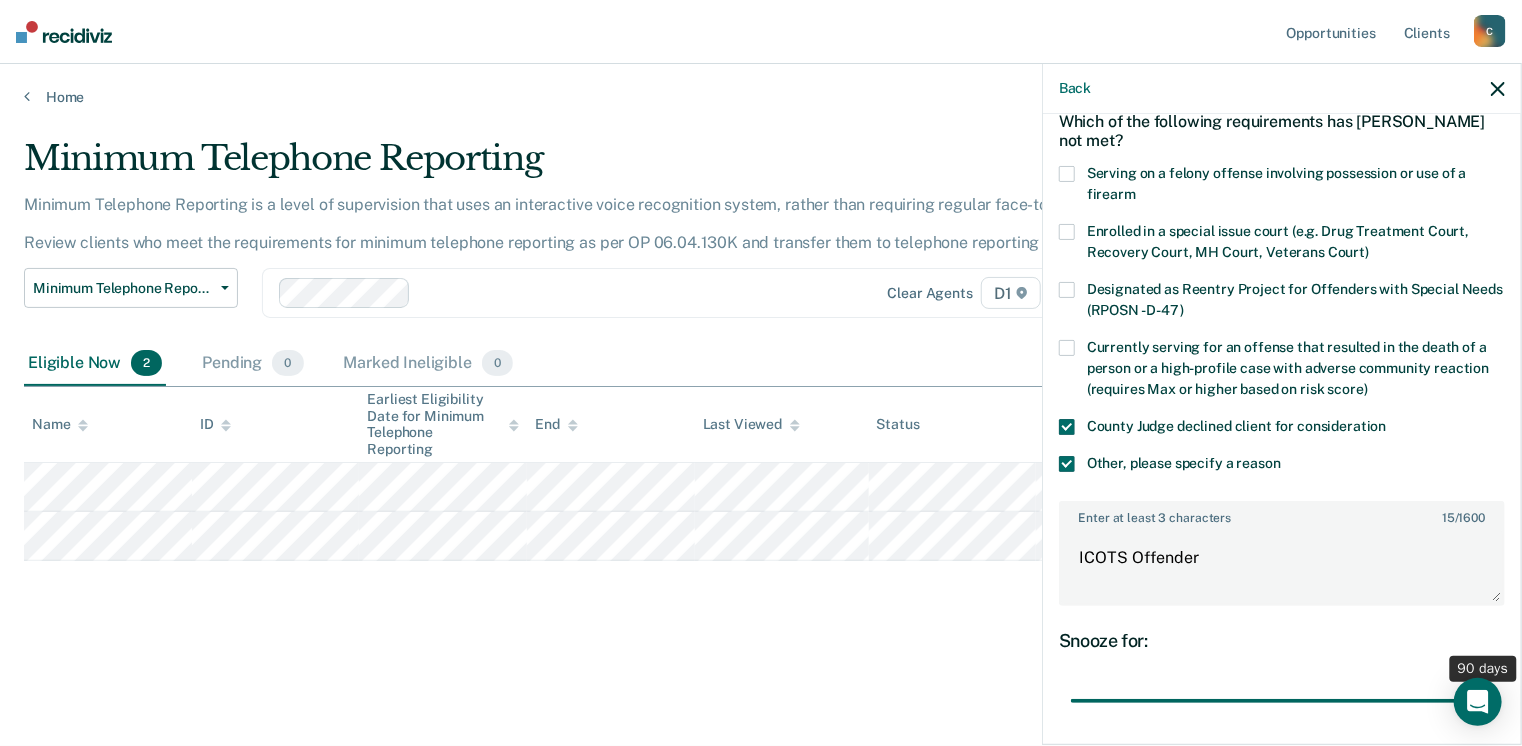 drag, startPoint x: 1202, startPoint y: 693, endPoint x: 1528, endPoint y: 699, distance: 326.0552 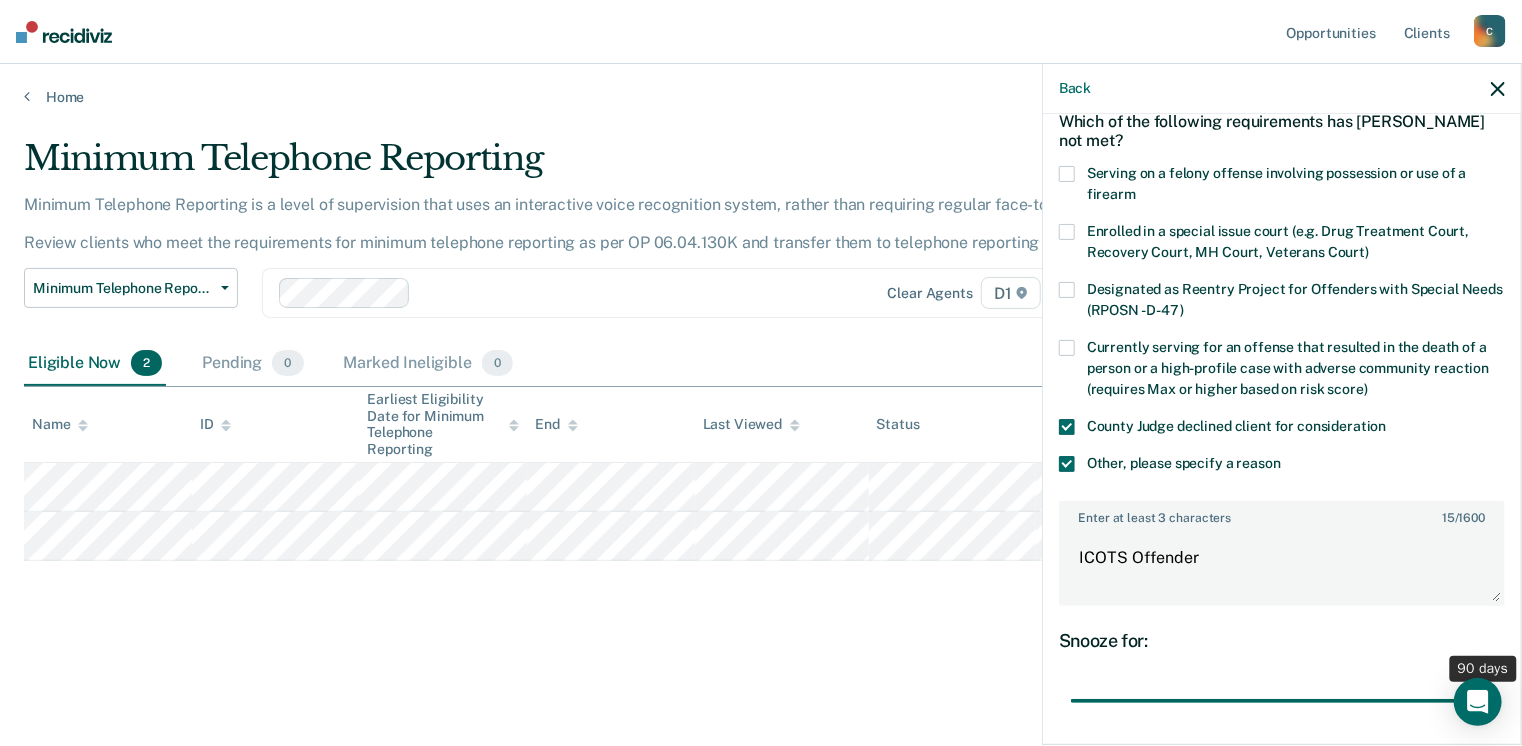 type on "90" 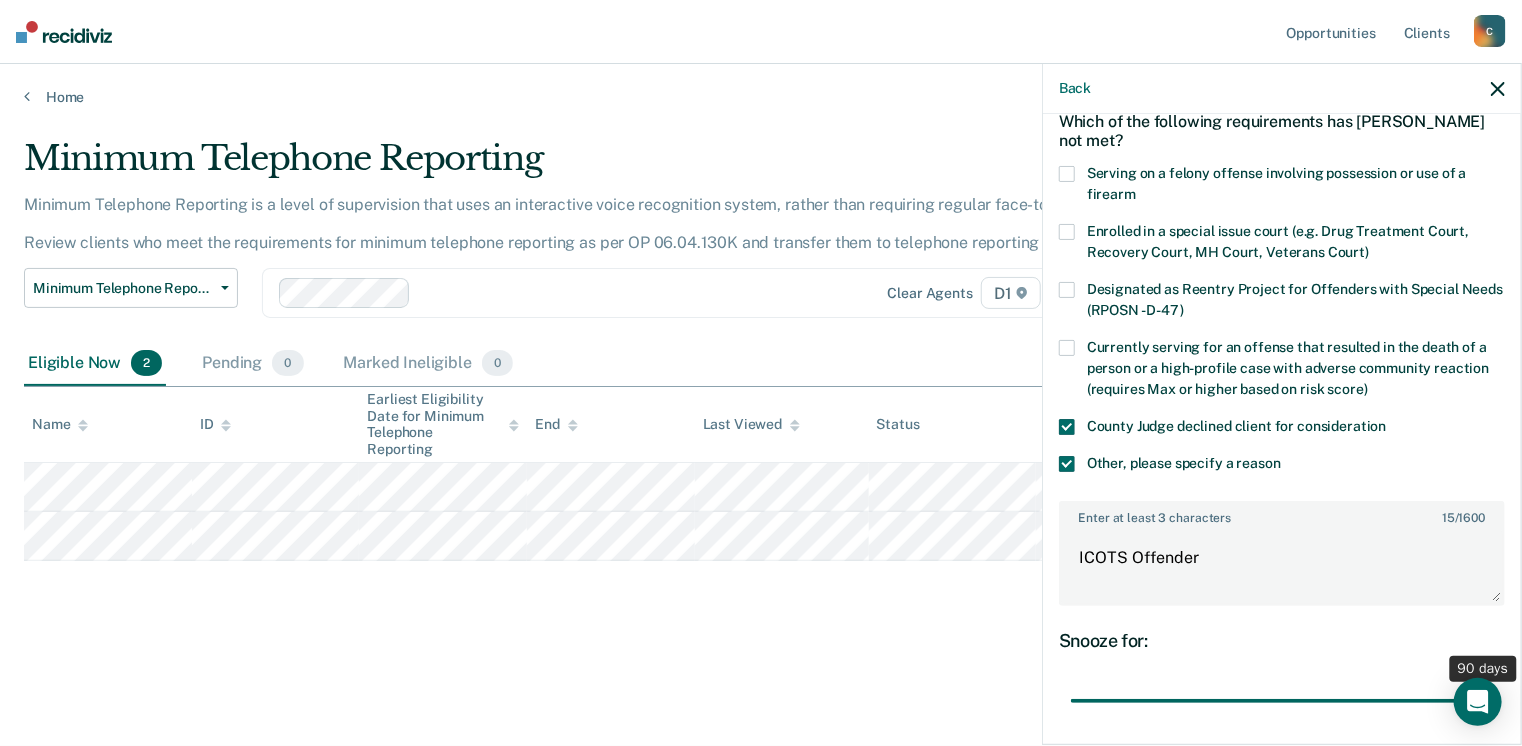 click at bounding box center (1282, 701) 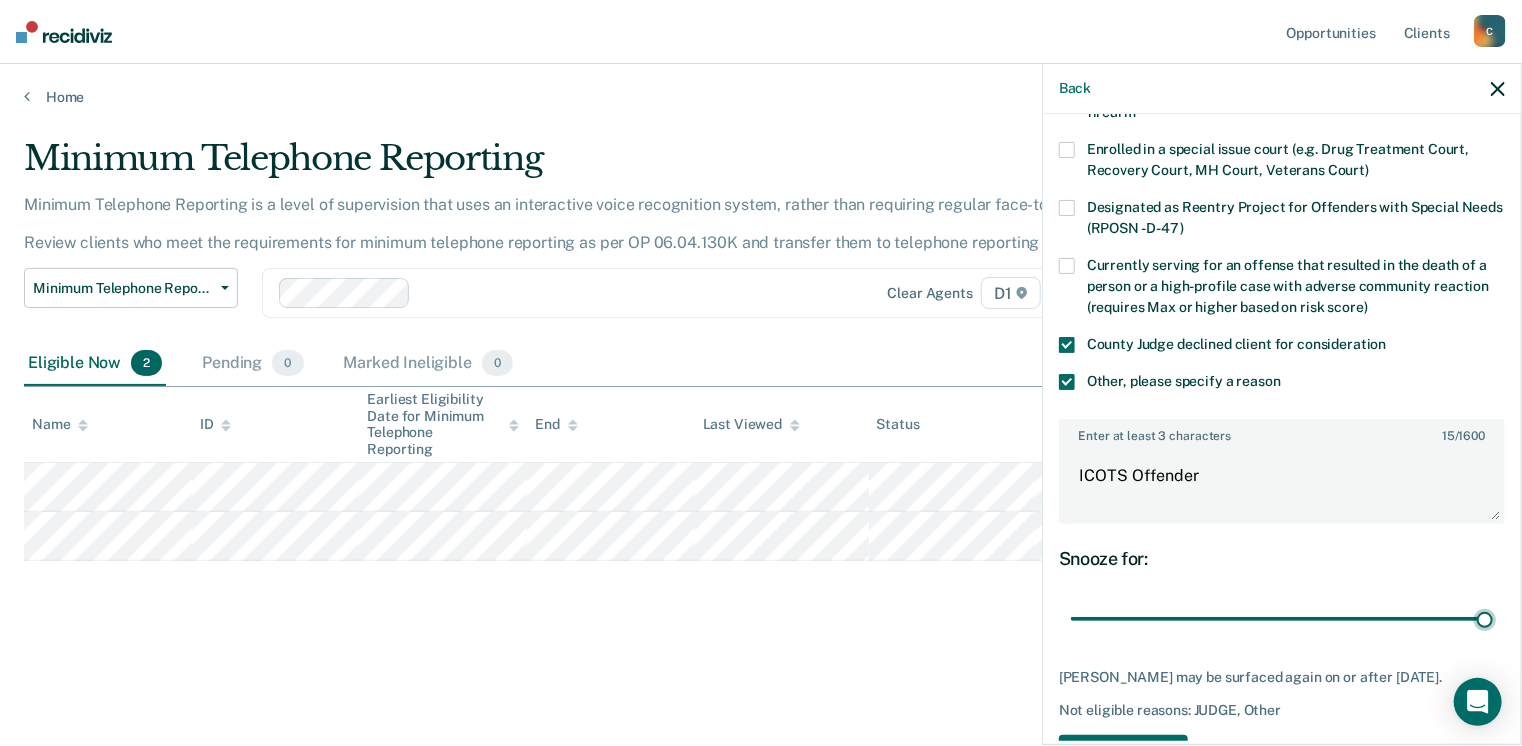 scroll, scrollTop: 265, scrollLeft: 0, axis: vertical 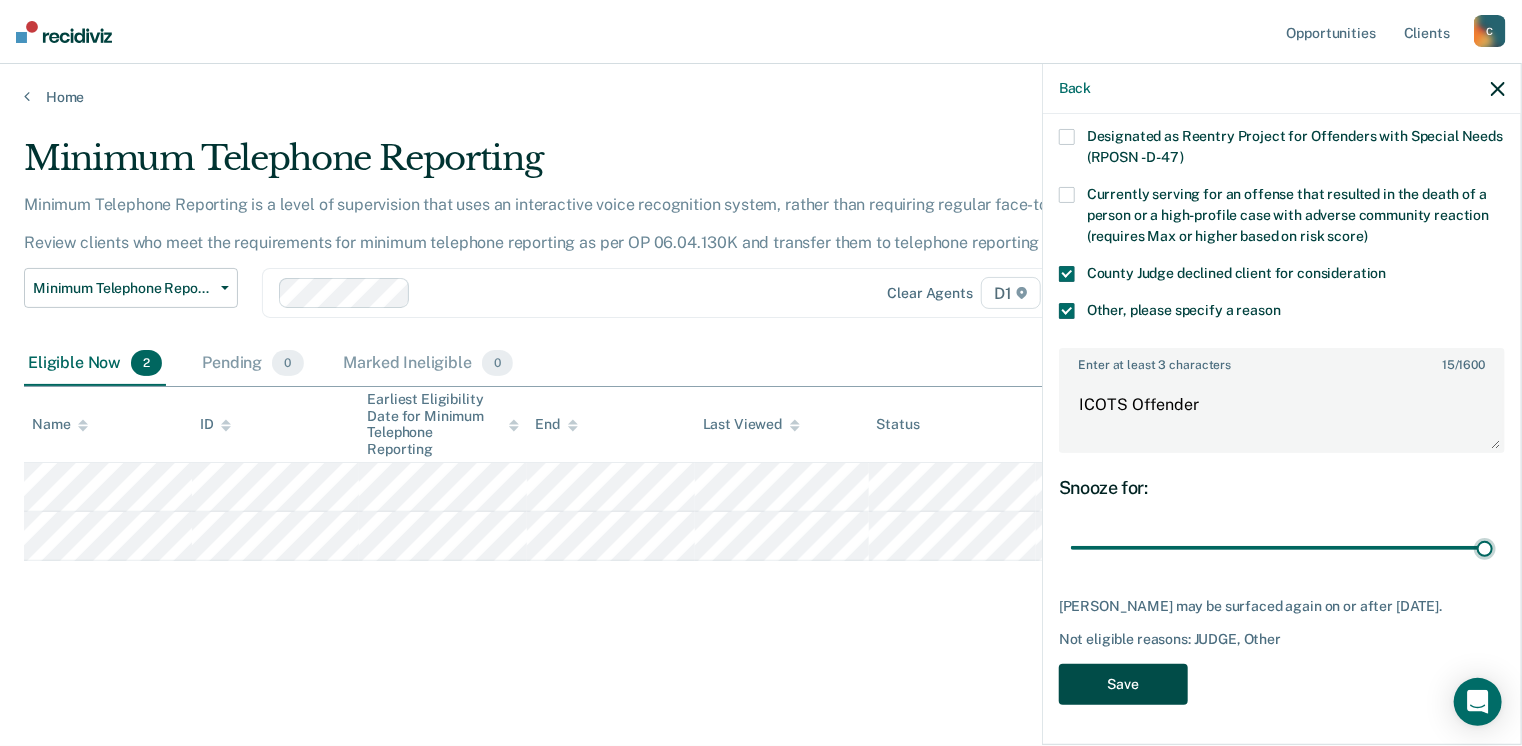click on "Save" at bounding box center (1123, 684) 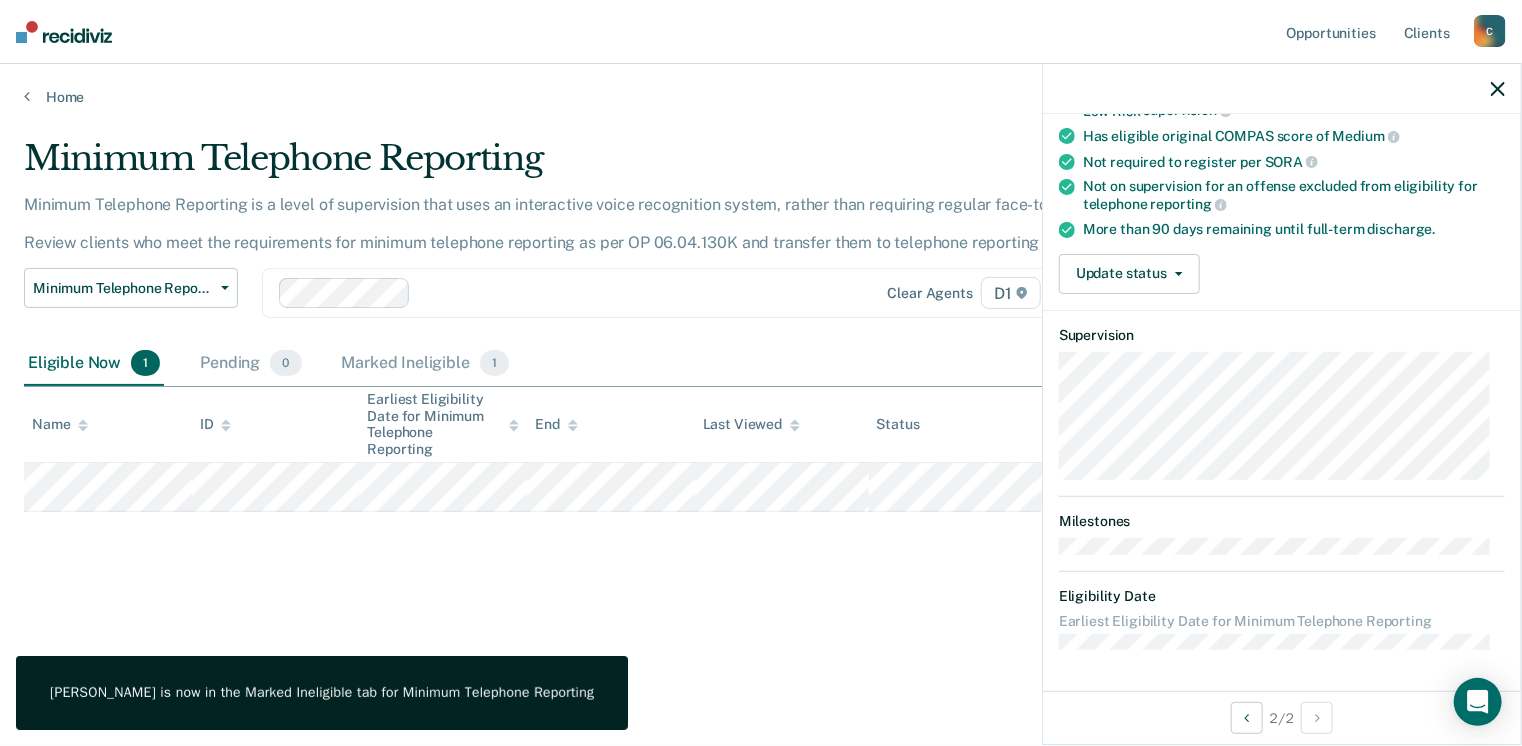 scroll, scrollTop: 239, scrollLeft: 0, axis: vertical 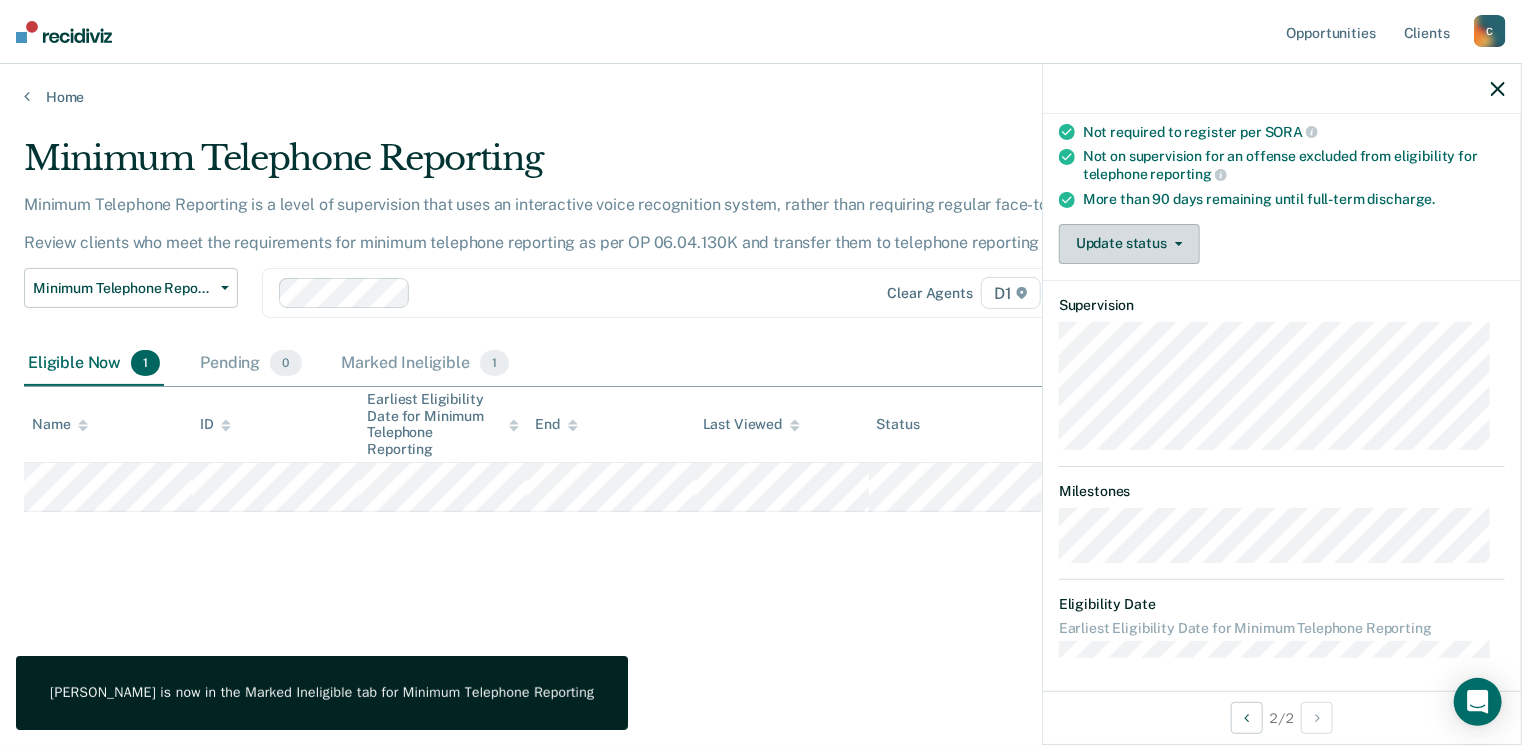 click on "Update status" at bounding box center (1129, 244) 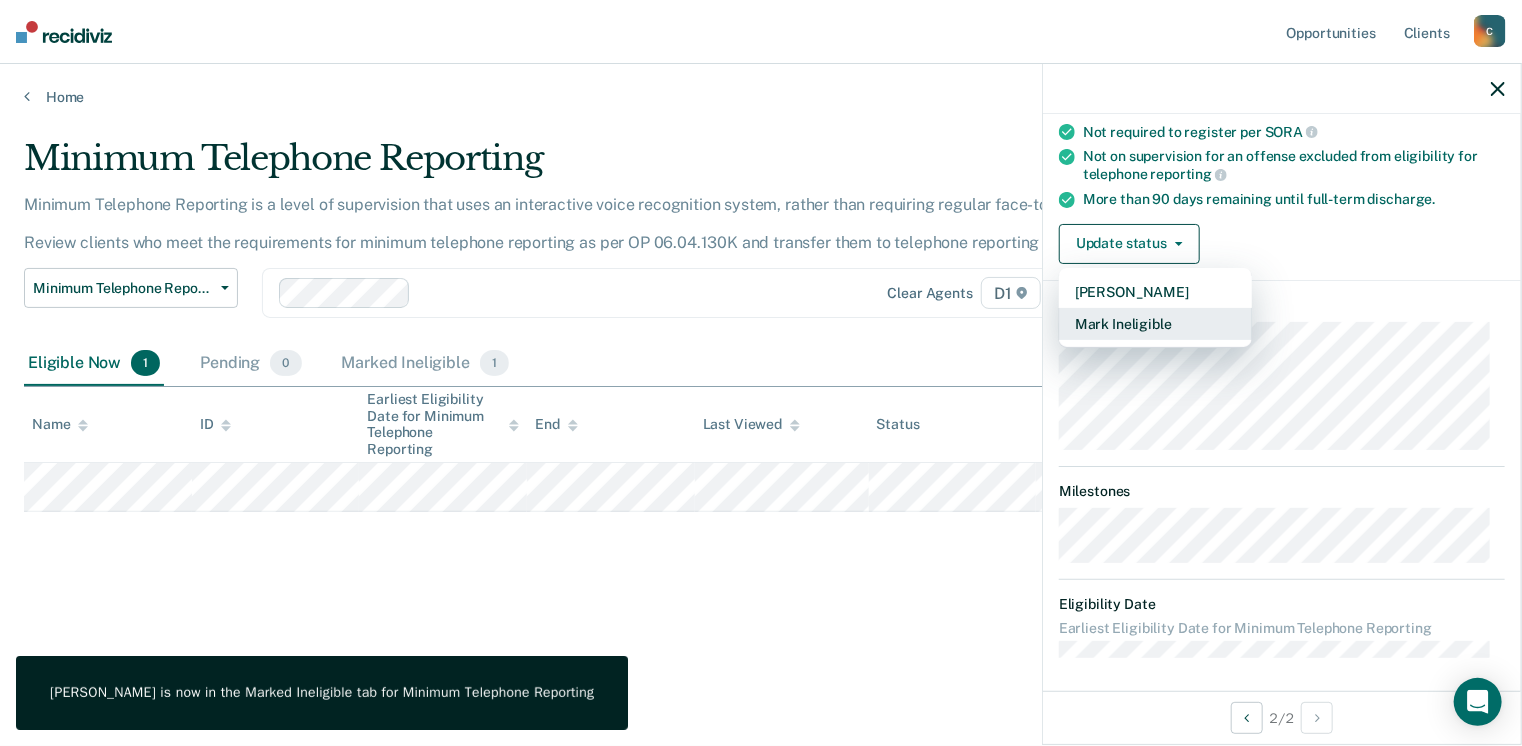 click on "Mark Ineligible" at bounding box center [1155, 324] 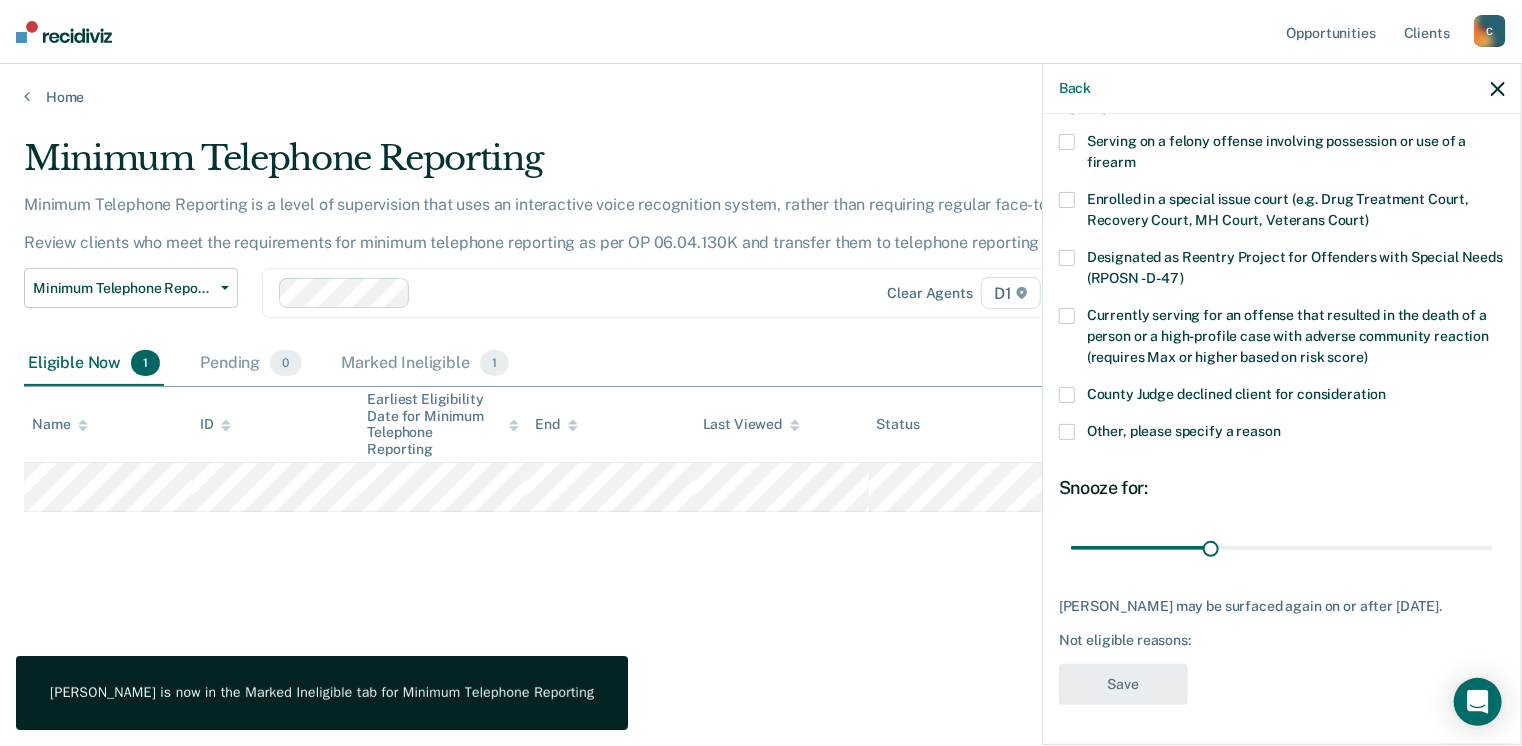 scroll, scrollTop: 129, scrollLeft: 0, axis: vertical 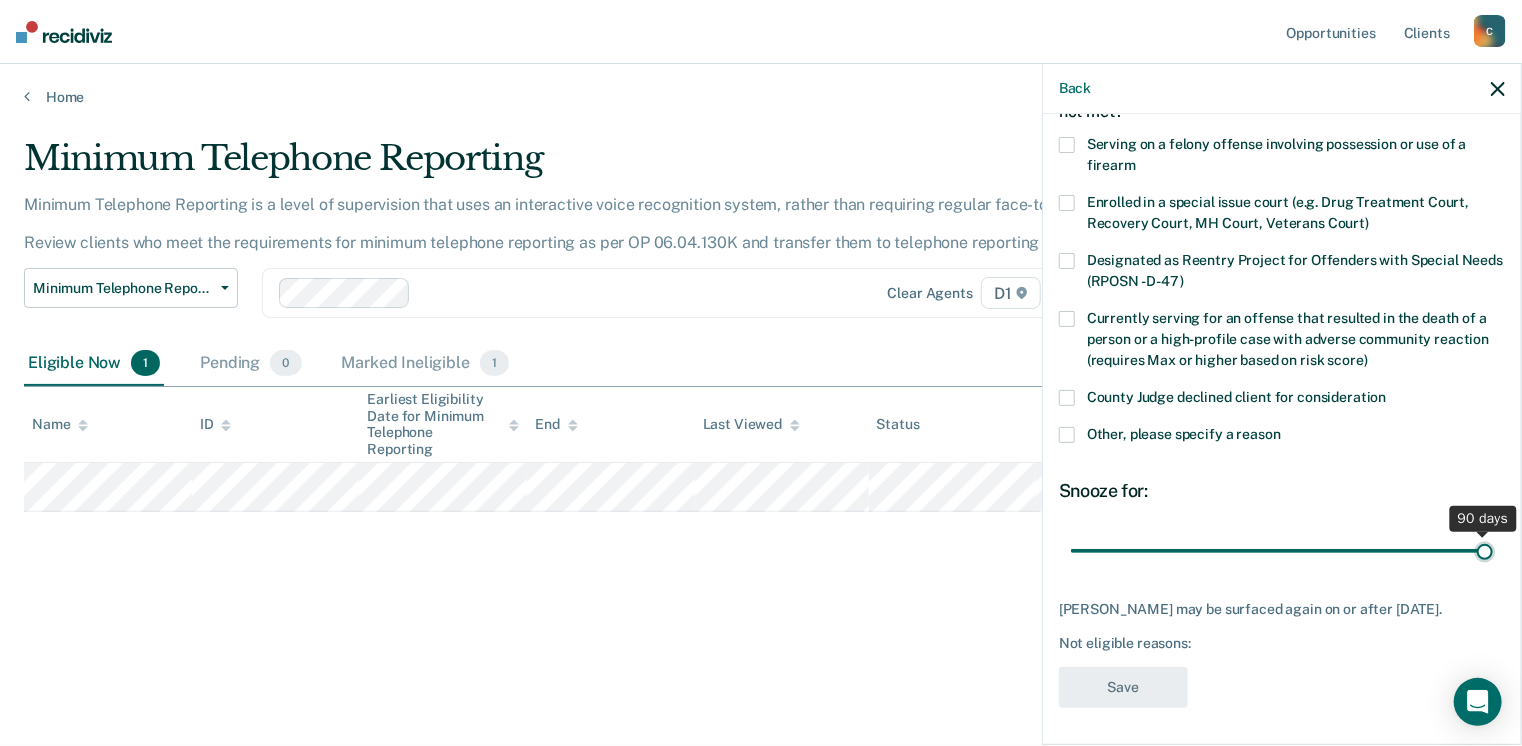 drag, startPoint x: 1203, startPoint y: 556, endPoint x: 1528, endPoint y: 498, distance: 330.13483 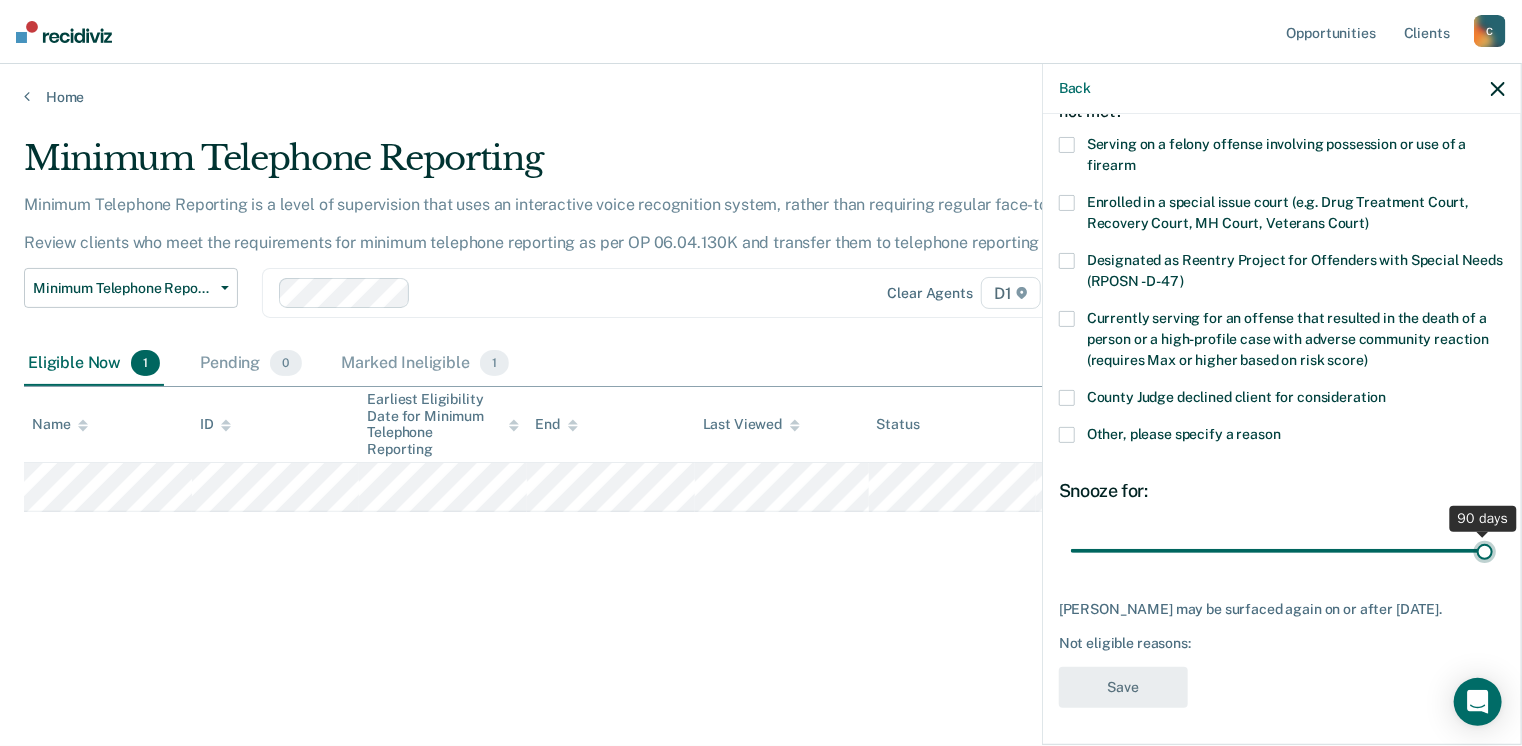 type on "90" 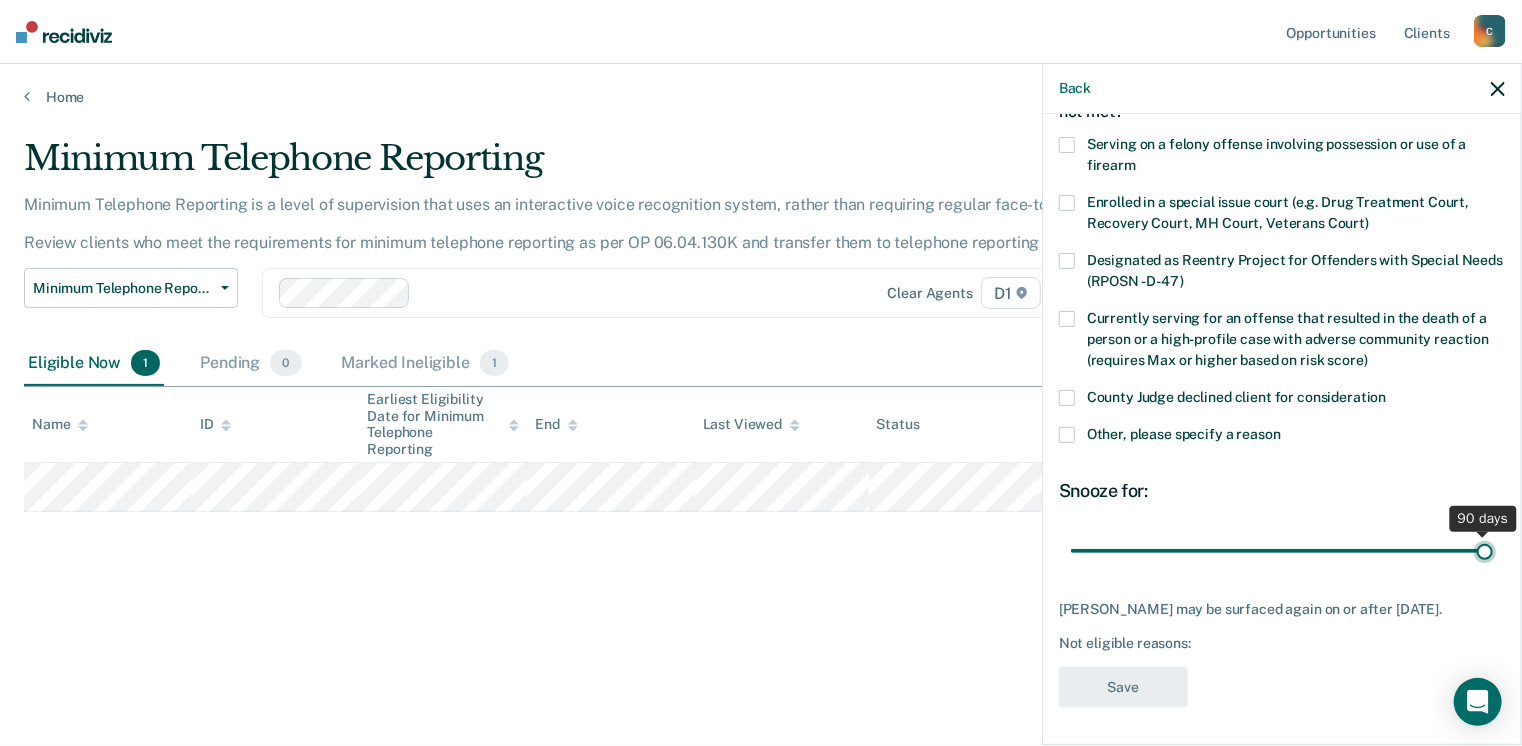 click at bounding box center (1282, 551) 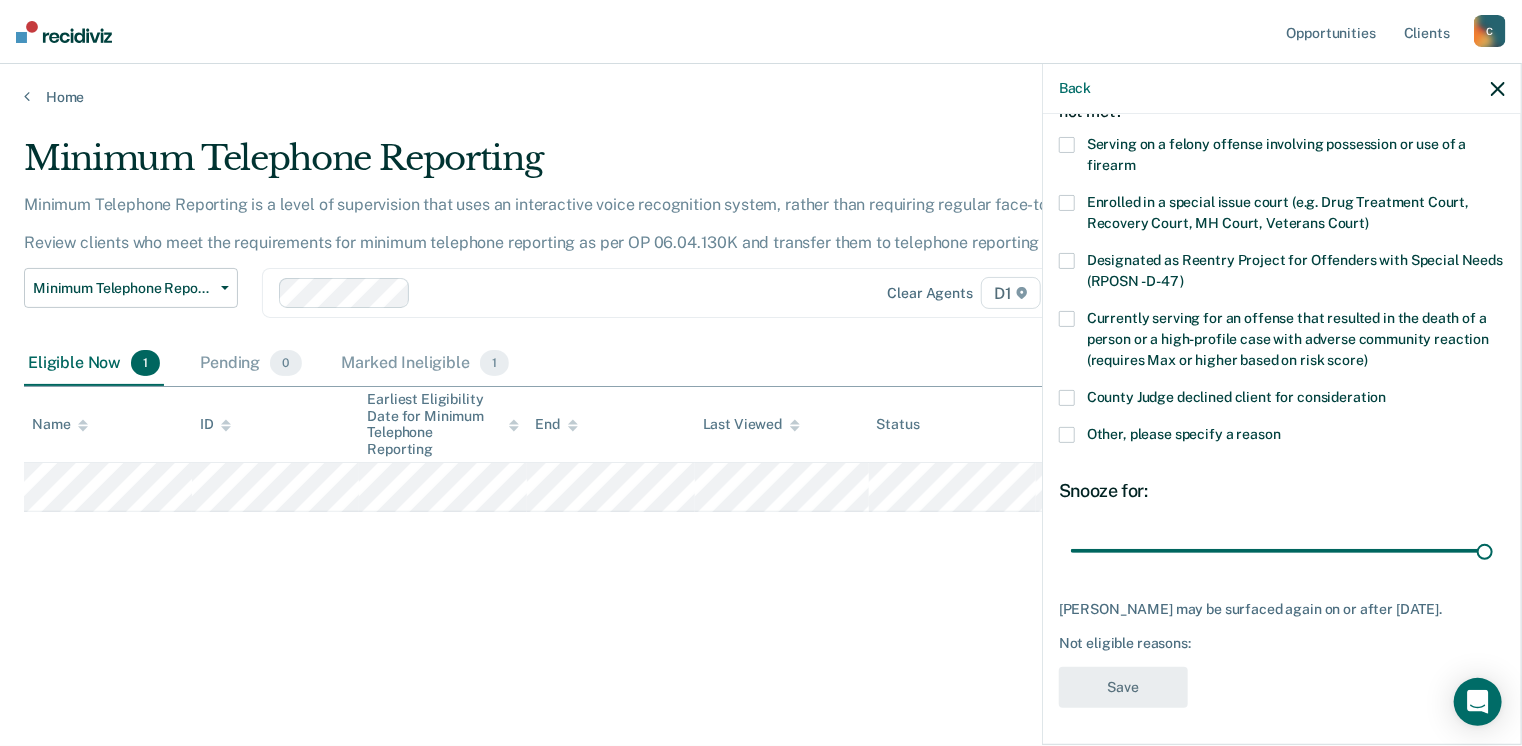 click on "County Judge declined client for consideration" at bounding box center (1282, 408) 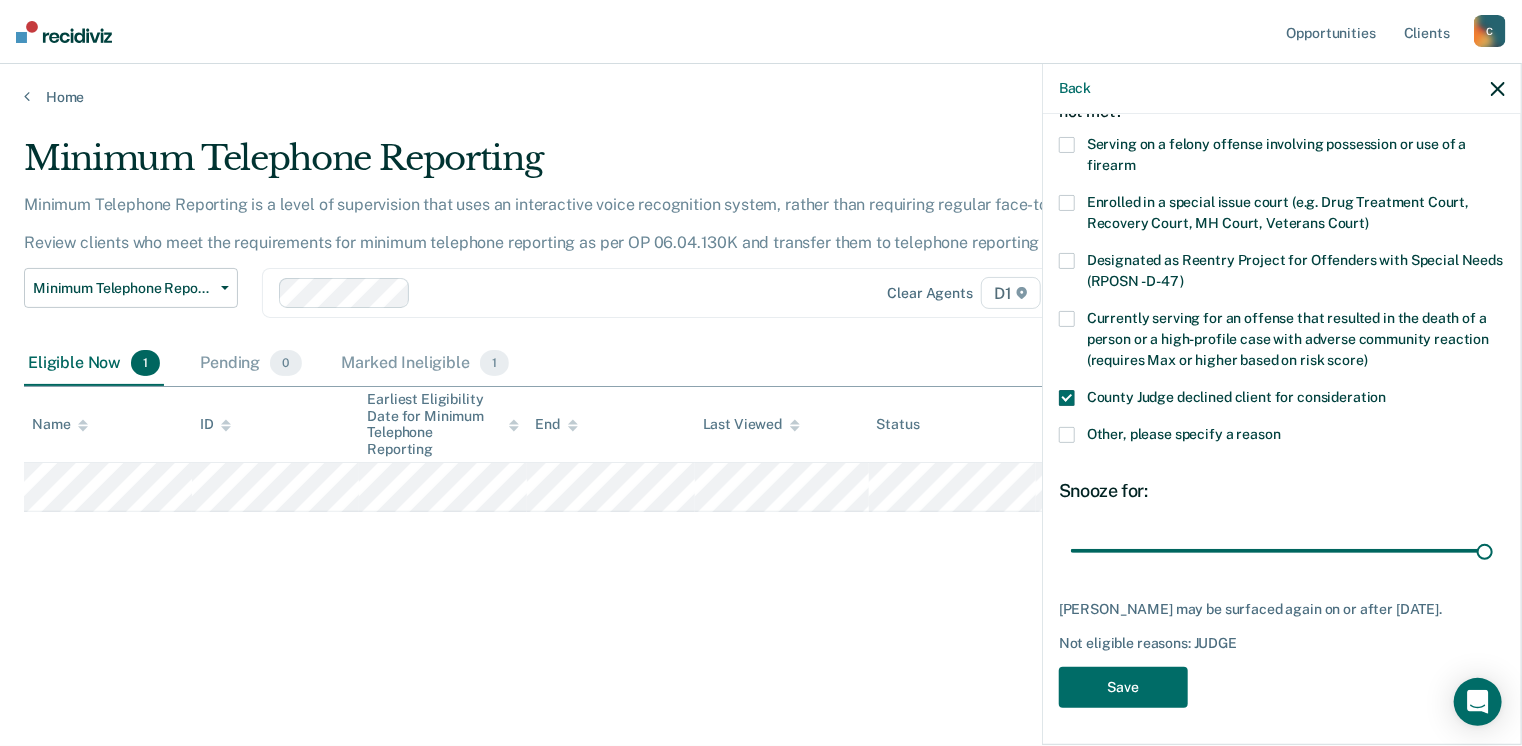 click on "Other, please specify a reason" at bounding box center (1184, 434) 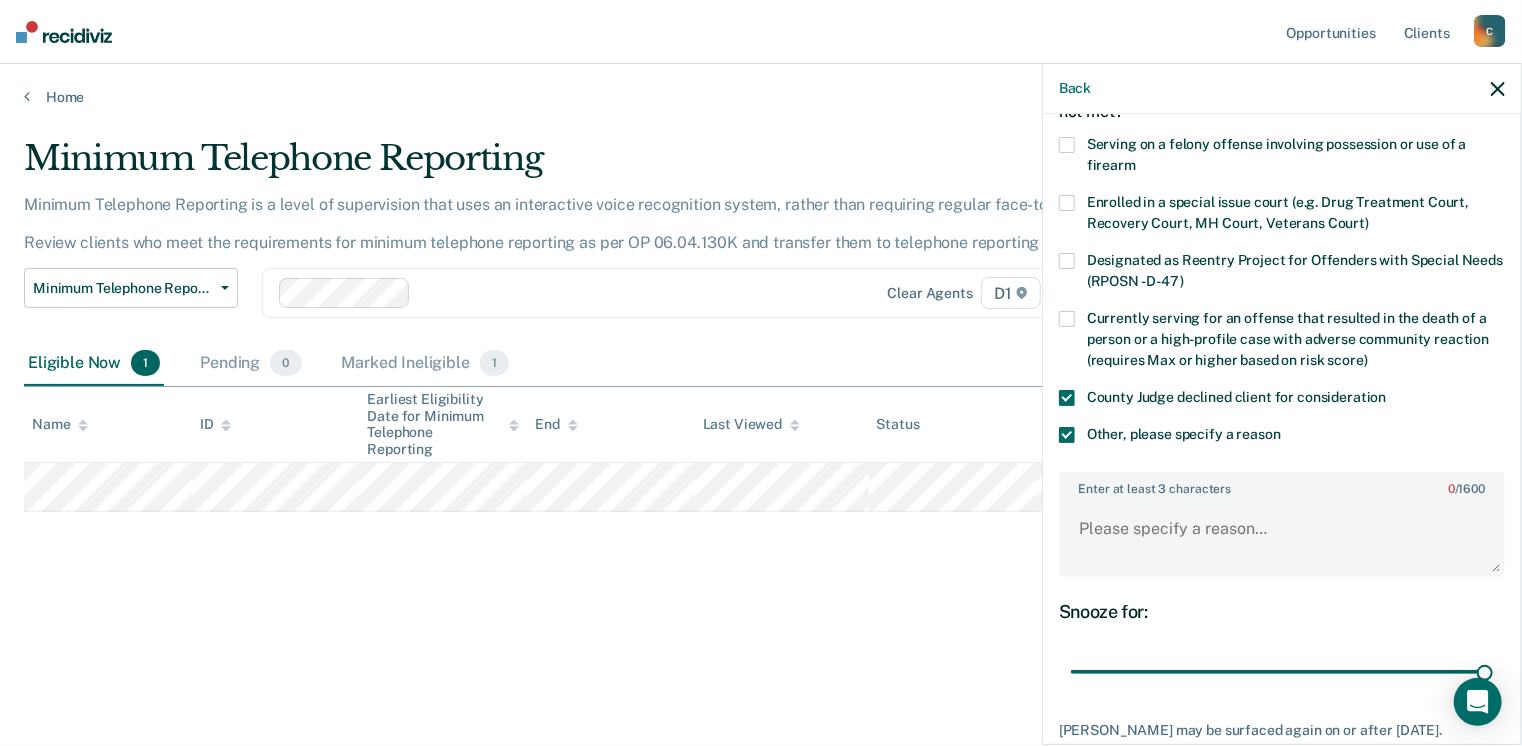 click on "County Judge declined client for consideration" at bounding box center (1237, 397) 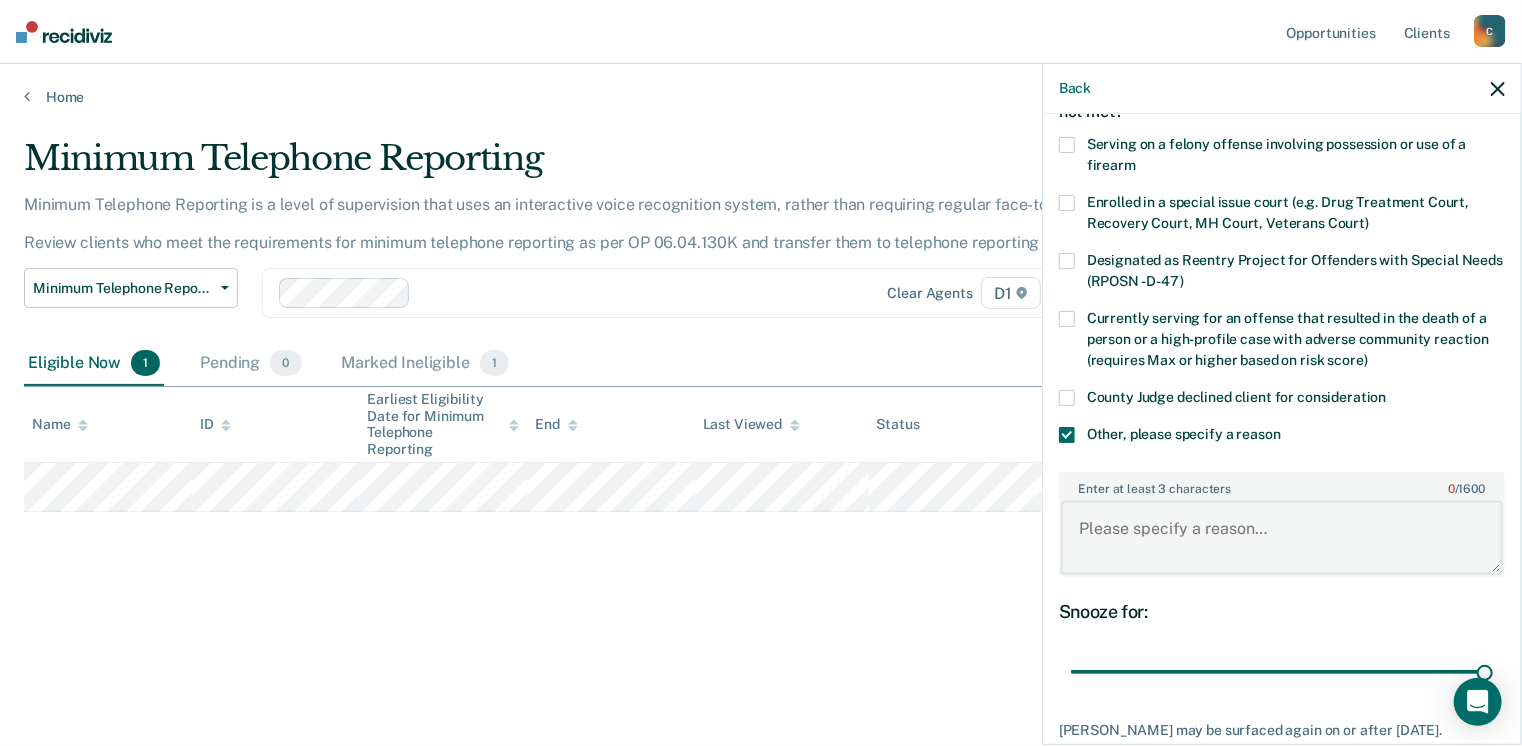 click on "Enter at least 3 characters 0  /  1600" at bounding box center (1282, 538) 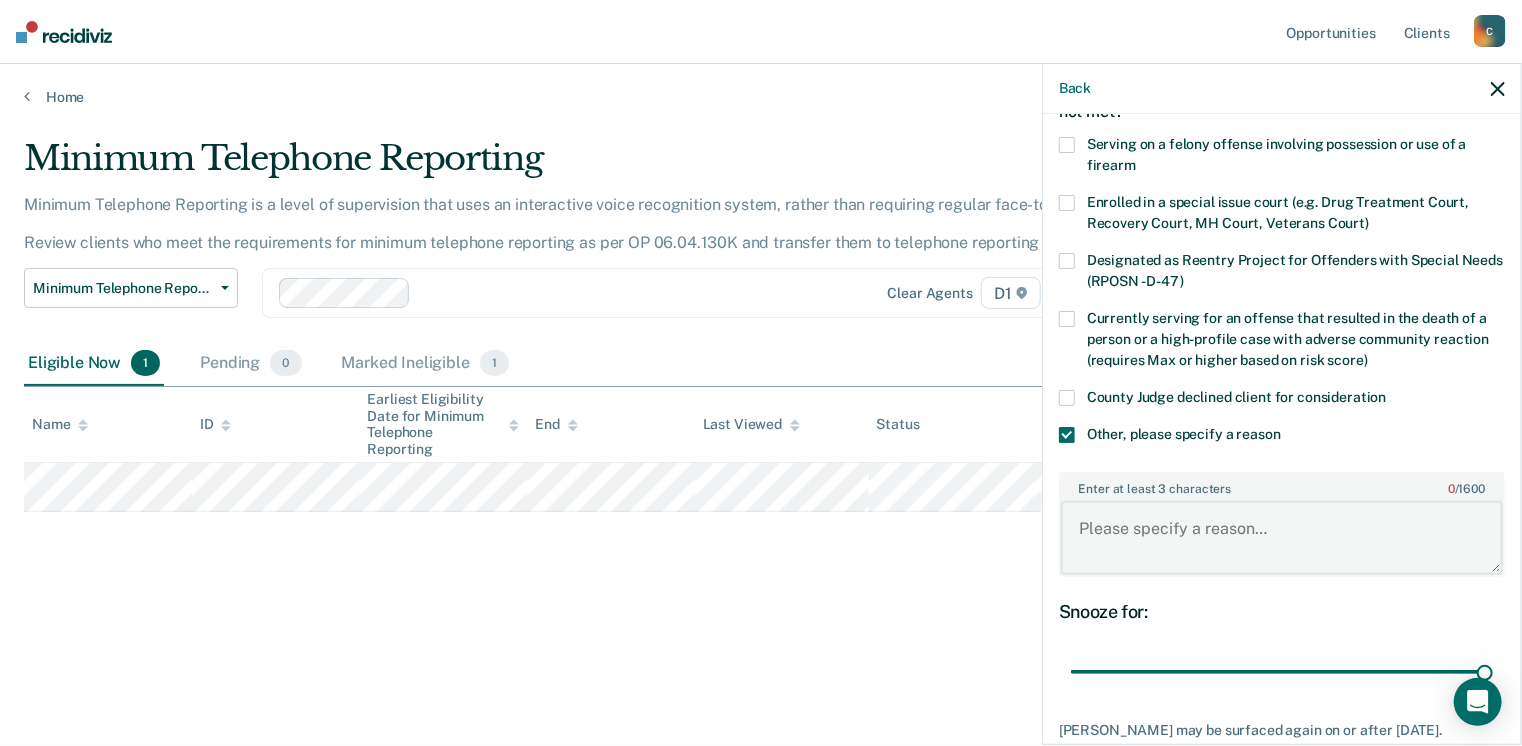 paste on "ICOTS Offender" 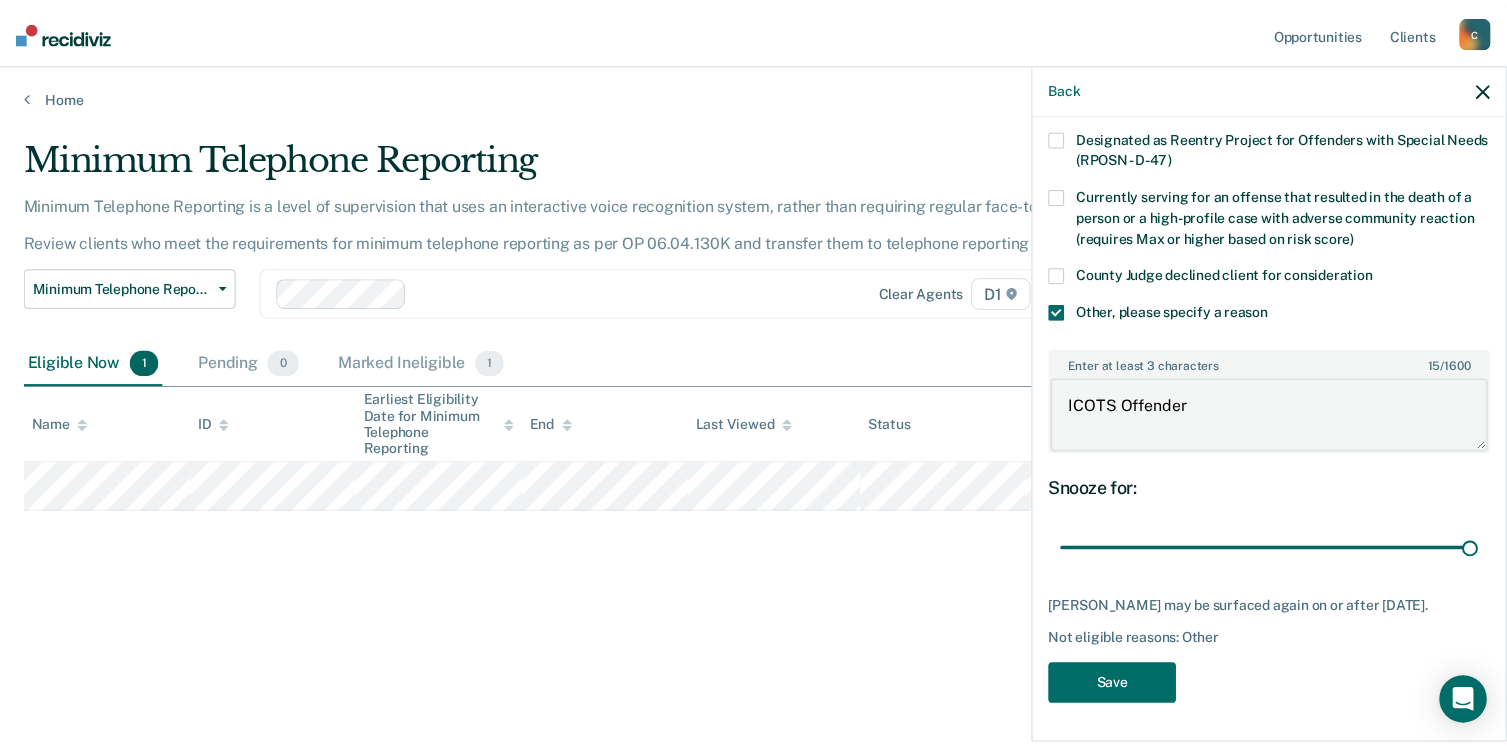 scroll, scrollTop: 265, scrollLeft: 0, axis: vertical 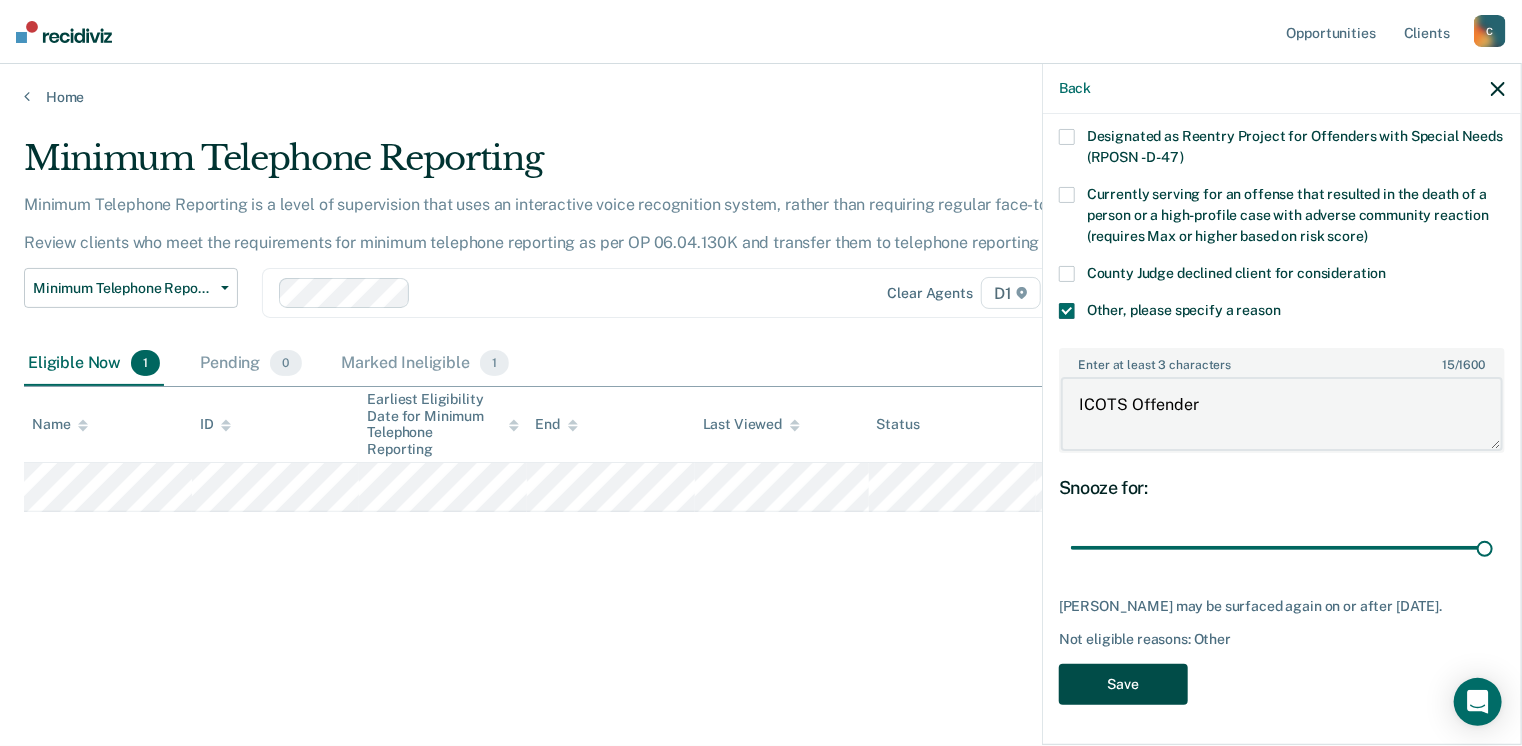 type on "ICOTS Offender" 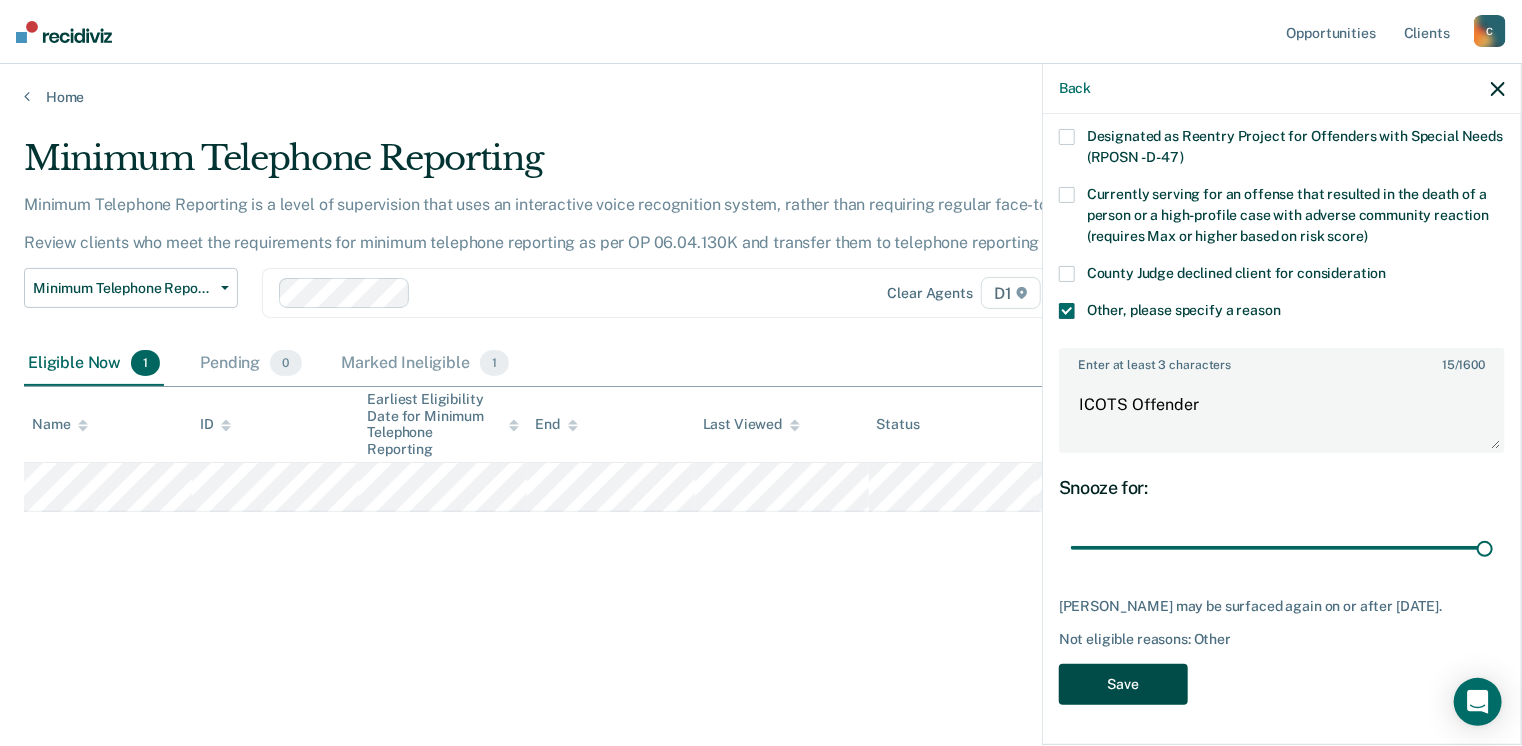 click on "Save" at bounding box center (1123, 684) 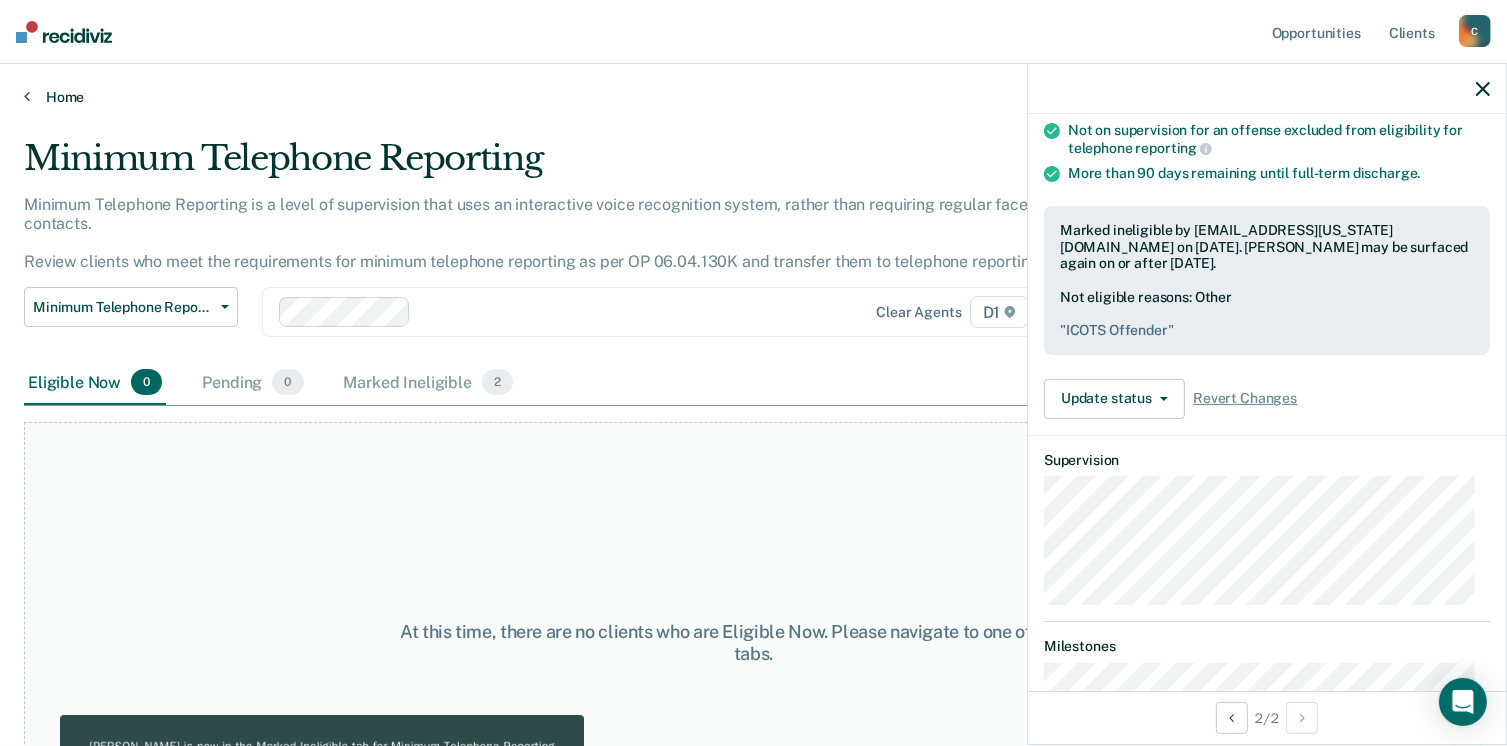 click on "Home" at bounding box center [753, 97] 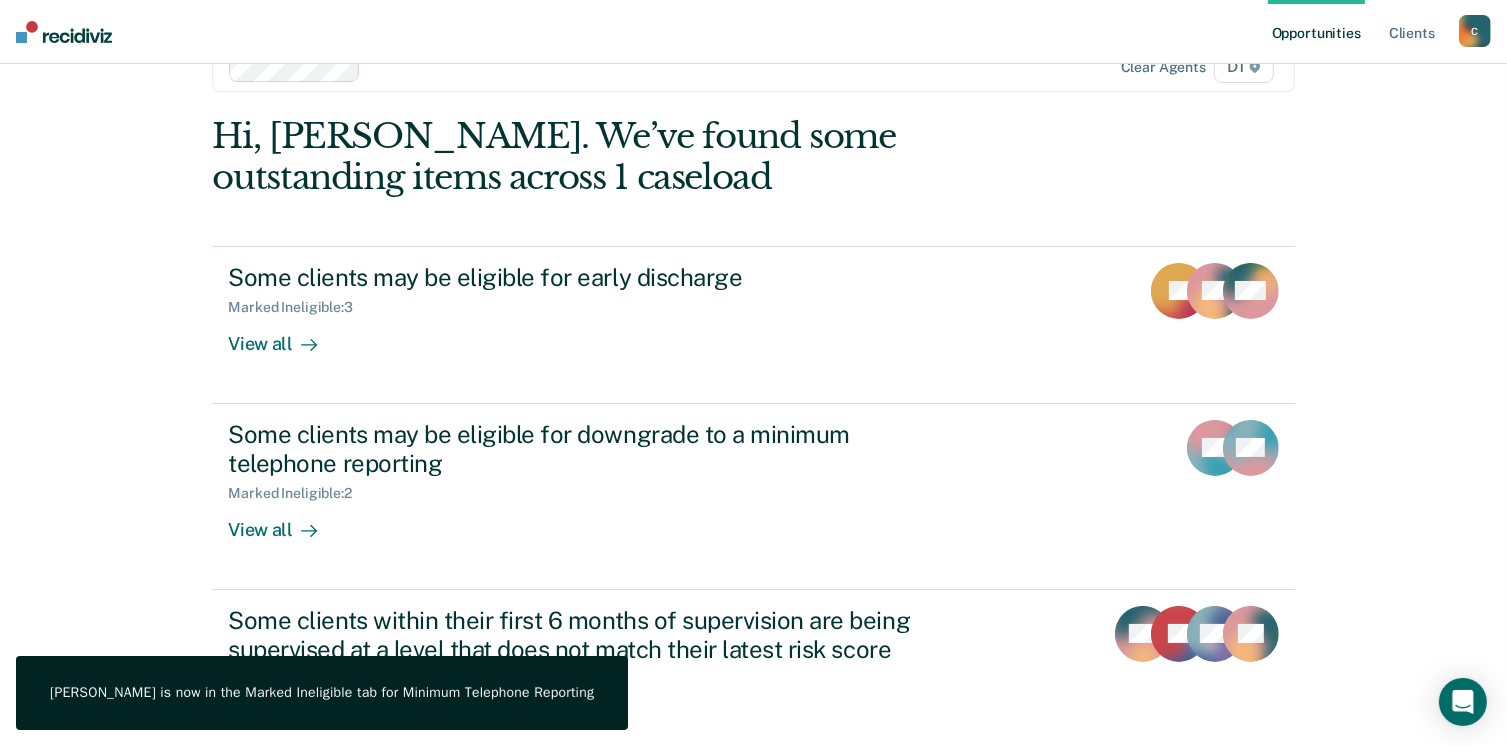scroll, scrollTop: 162, scrollLeft: 0, axis: vertical 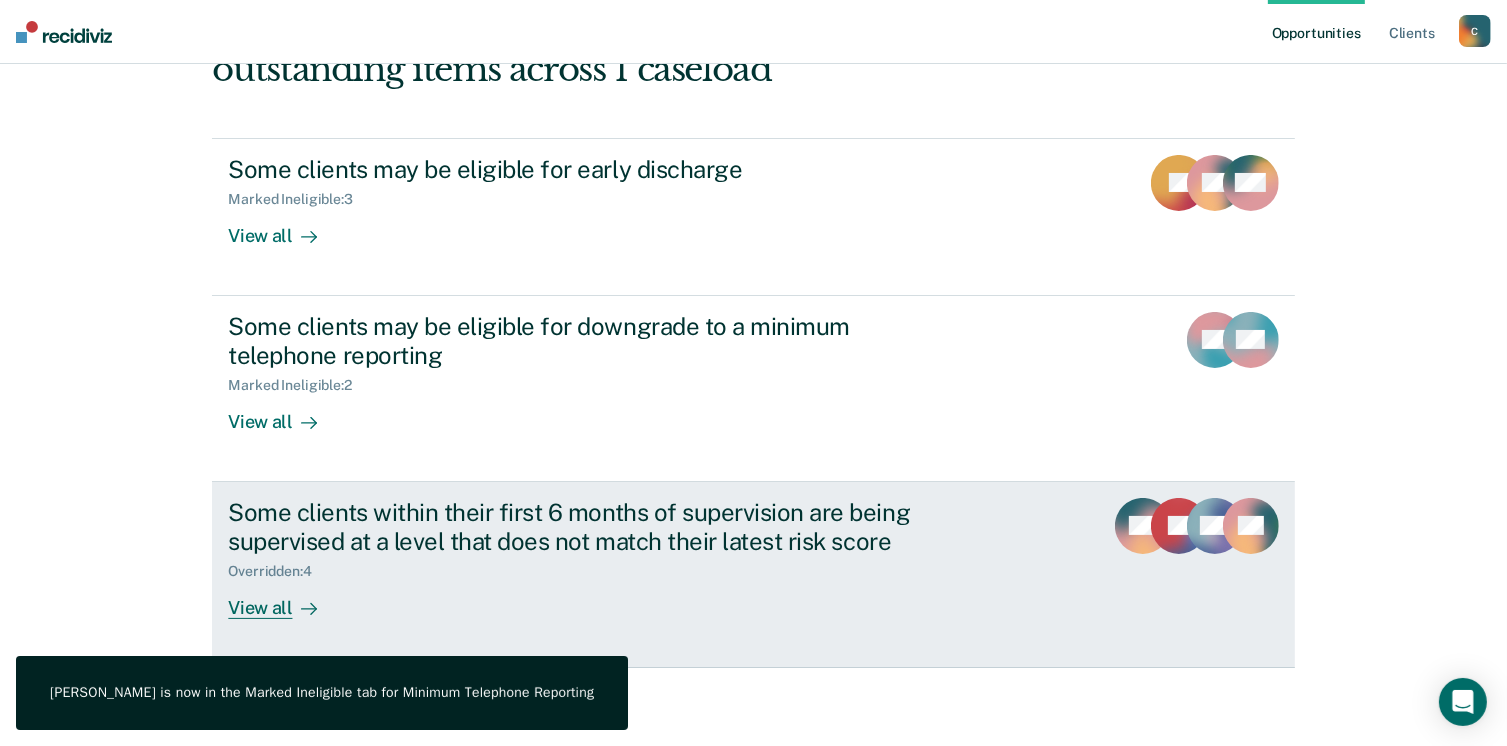 click on "Some clients within their first 6 months of supervision are being supervised at a level that does not match their latest risk score" at bounding box center (579, 527) 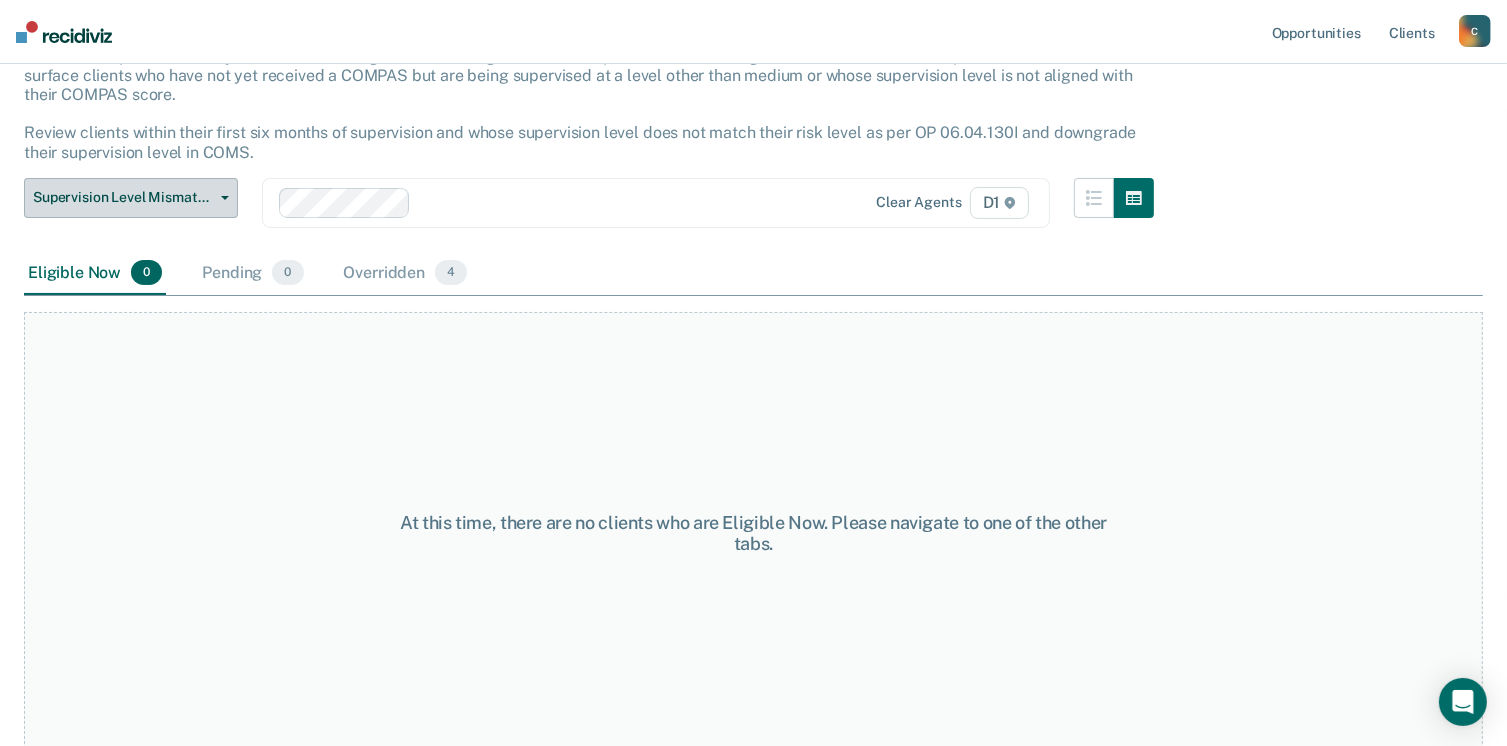 scroll, scrollTop: 0, scrollLeft: 0, axis: both 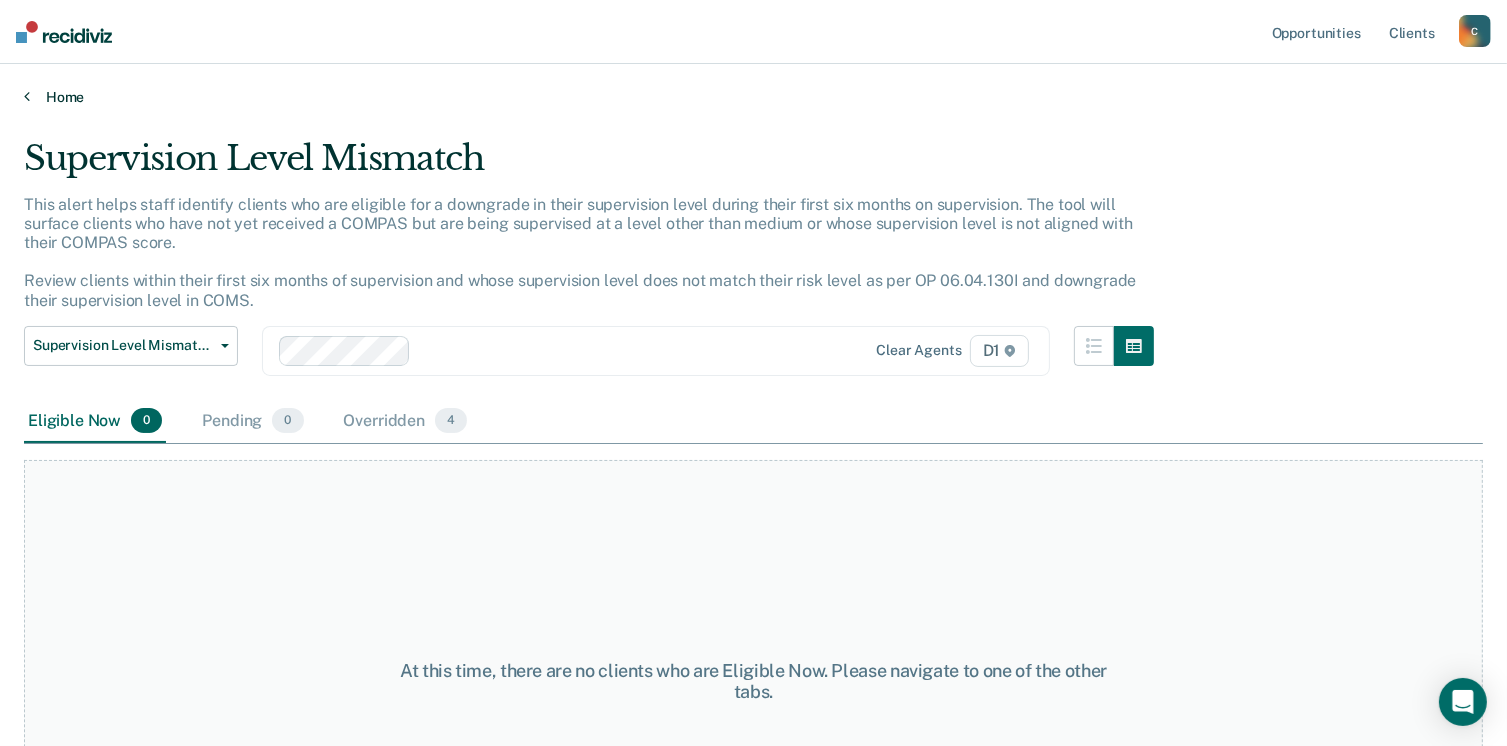 click on "Home" at bounding box center (753, 97) 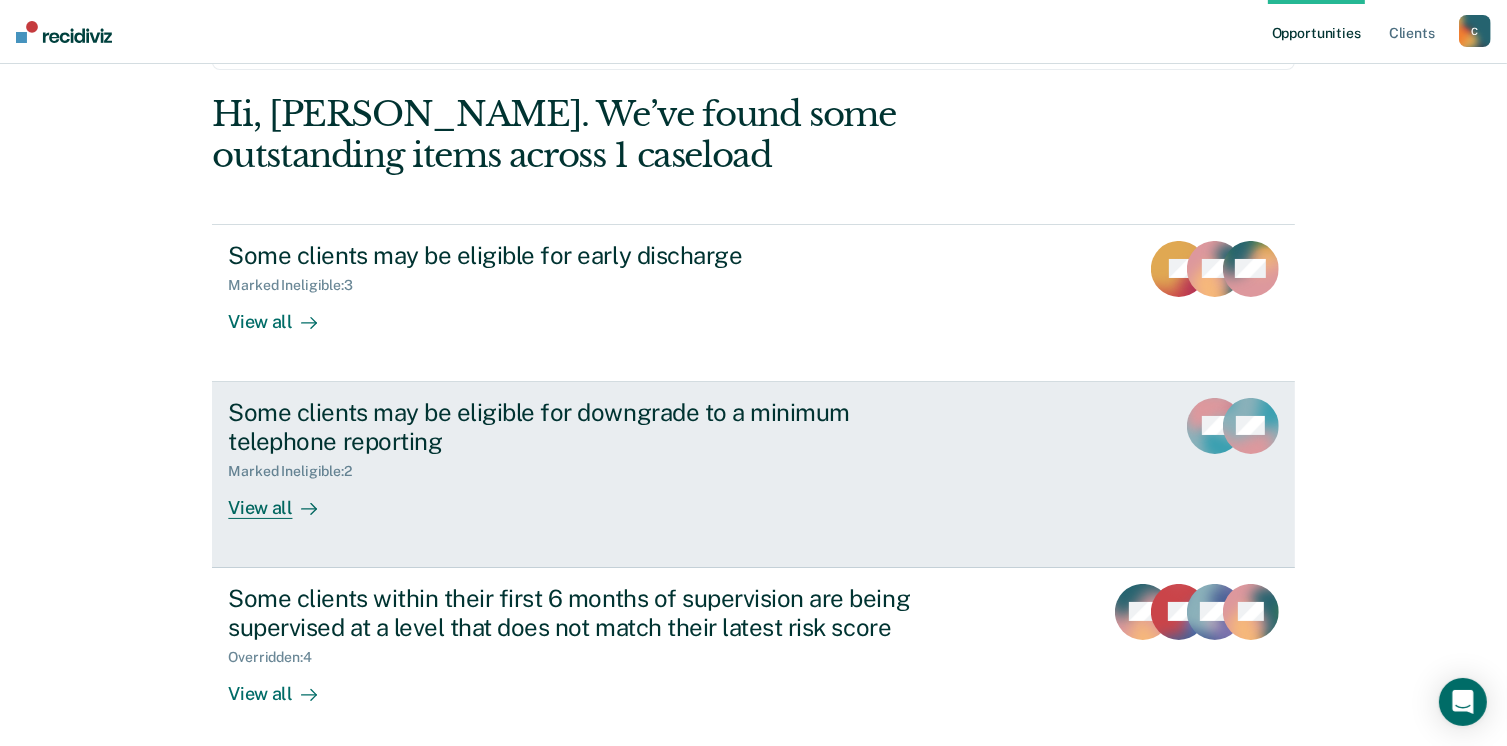 scroll, scrollTop: 0, scrollLeft: 0, axis: both 